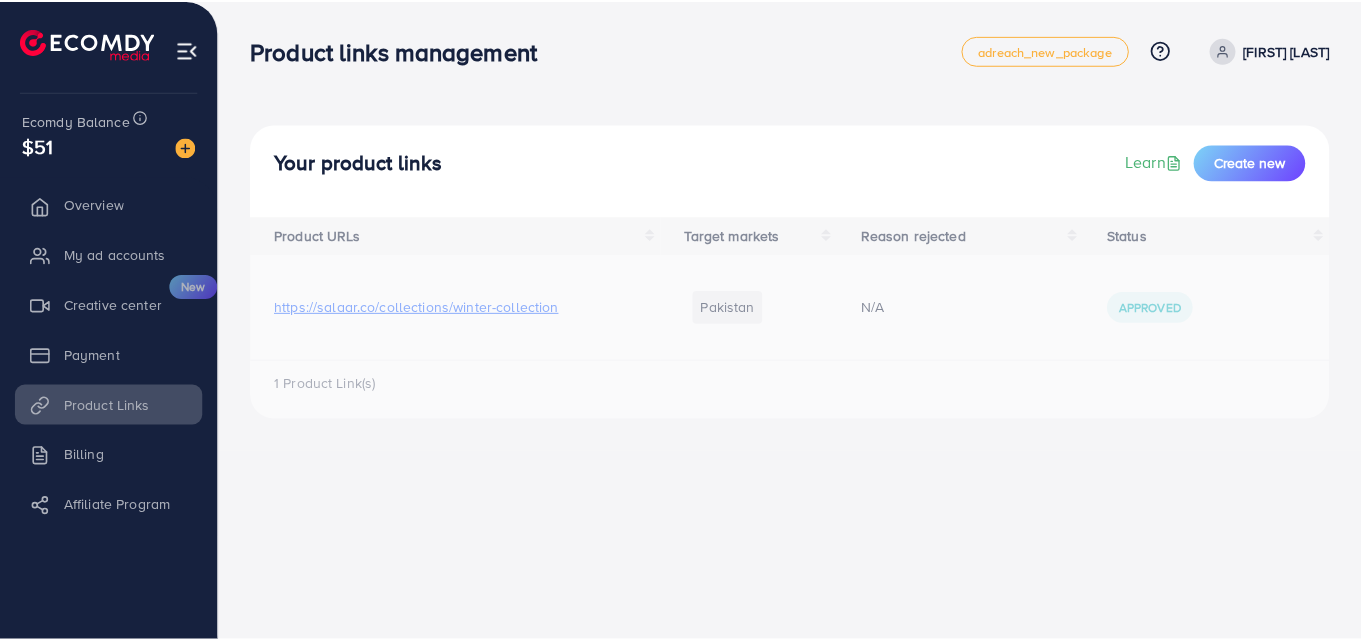 scroll, scrollTop: 0, scrollLeft: 0, axis: both 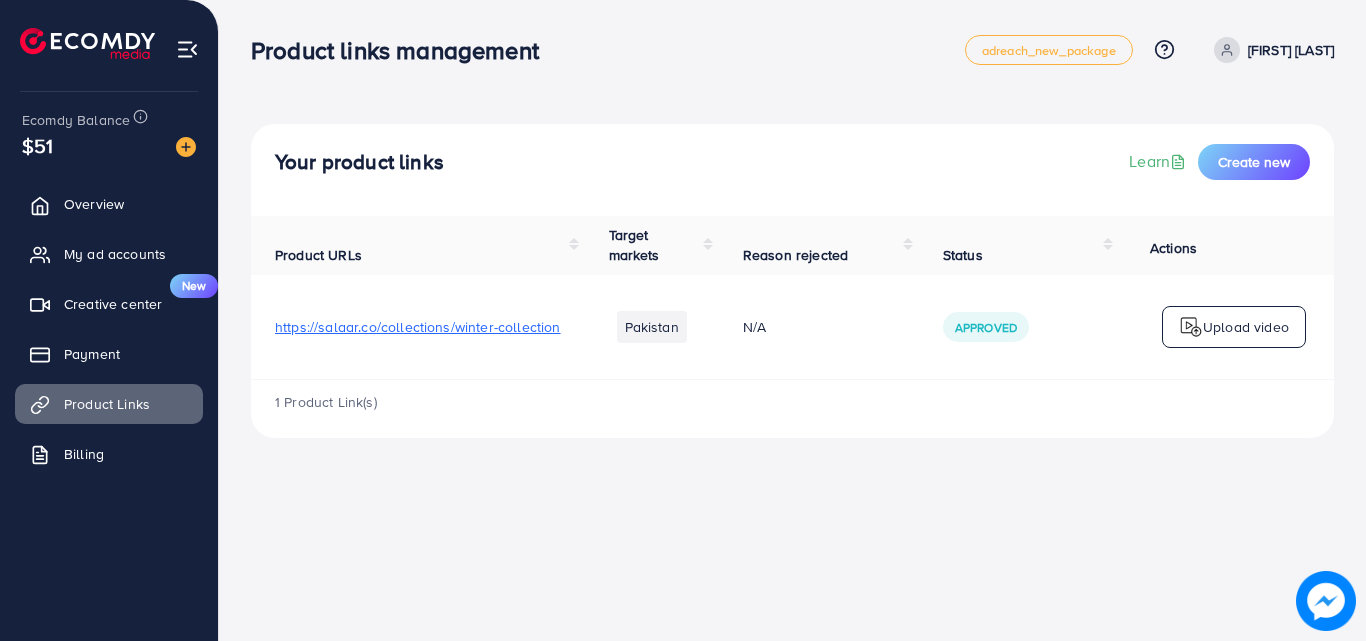 click on "$51" at bounding box center [109, 145] 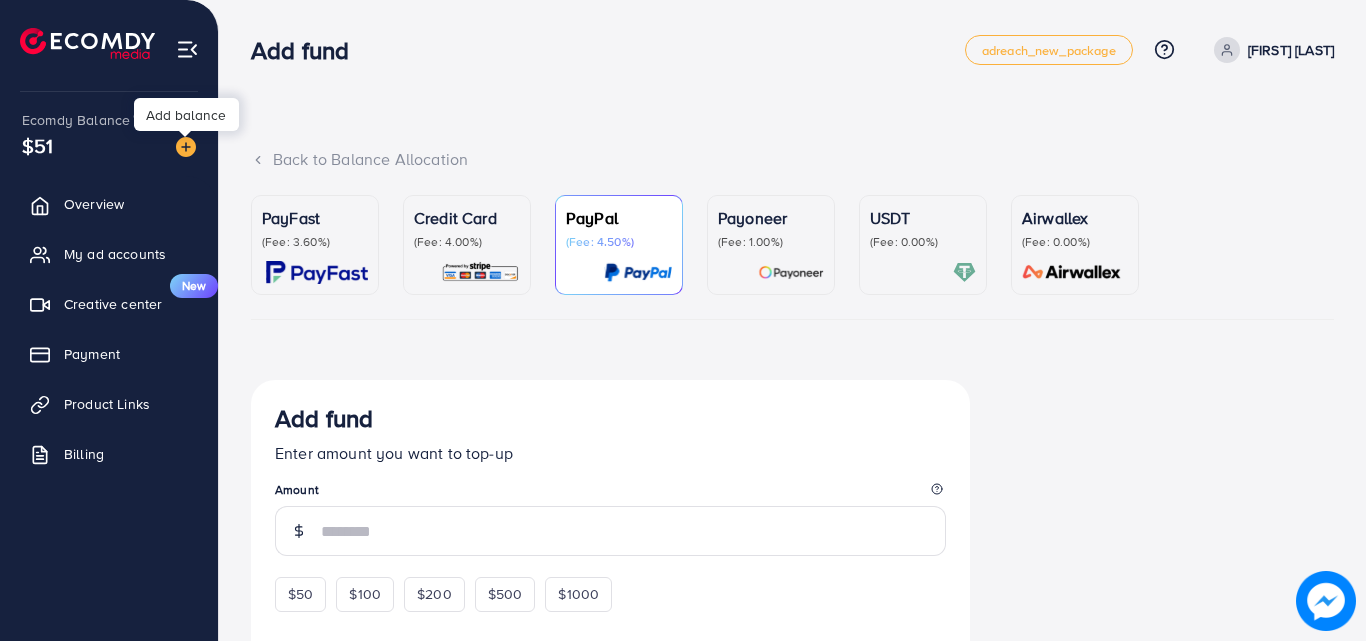 click on "$51" at bounding box center (37, 145) 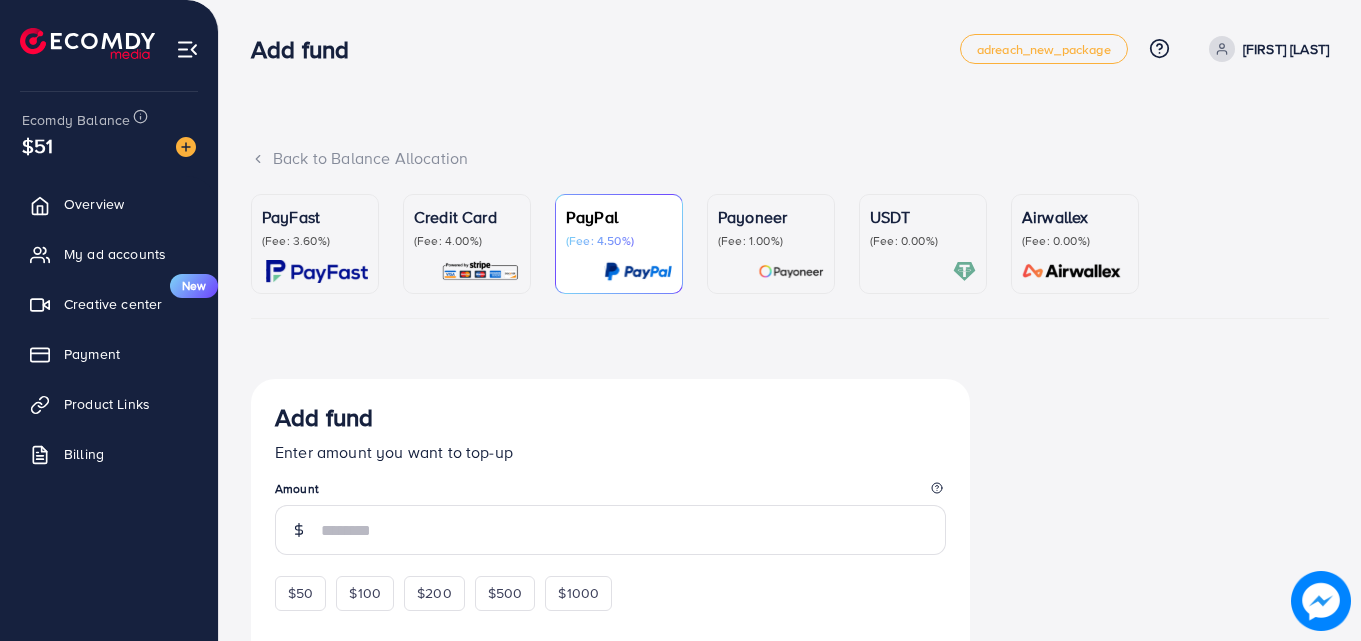 scroll, scrollTop: 0, scrollLeft: 0, axis: both 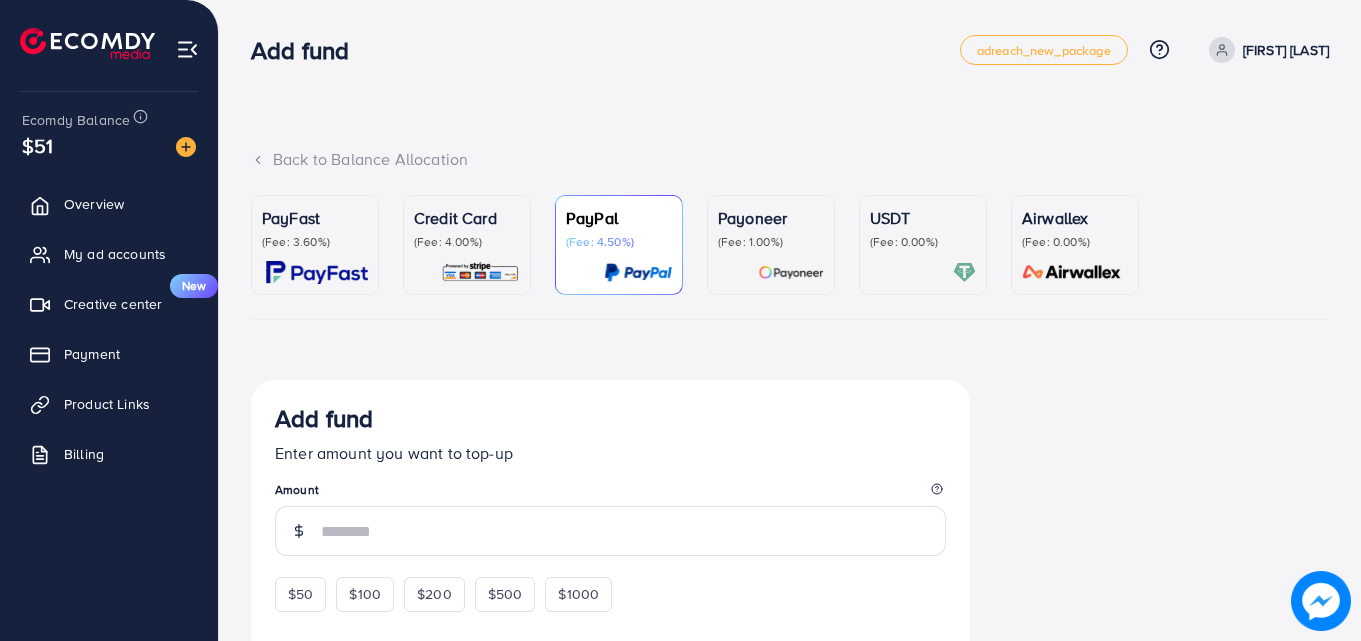 click on "Back to Balance Allocation" at bounding box center [790, 159] 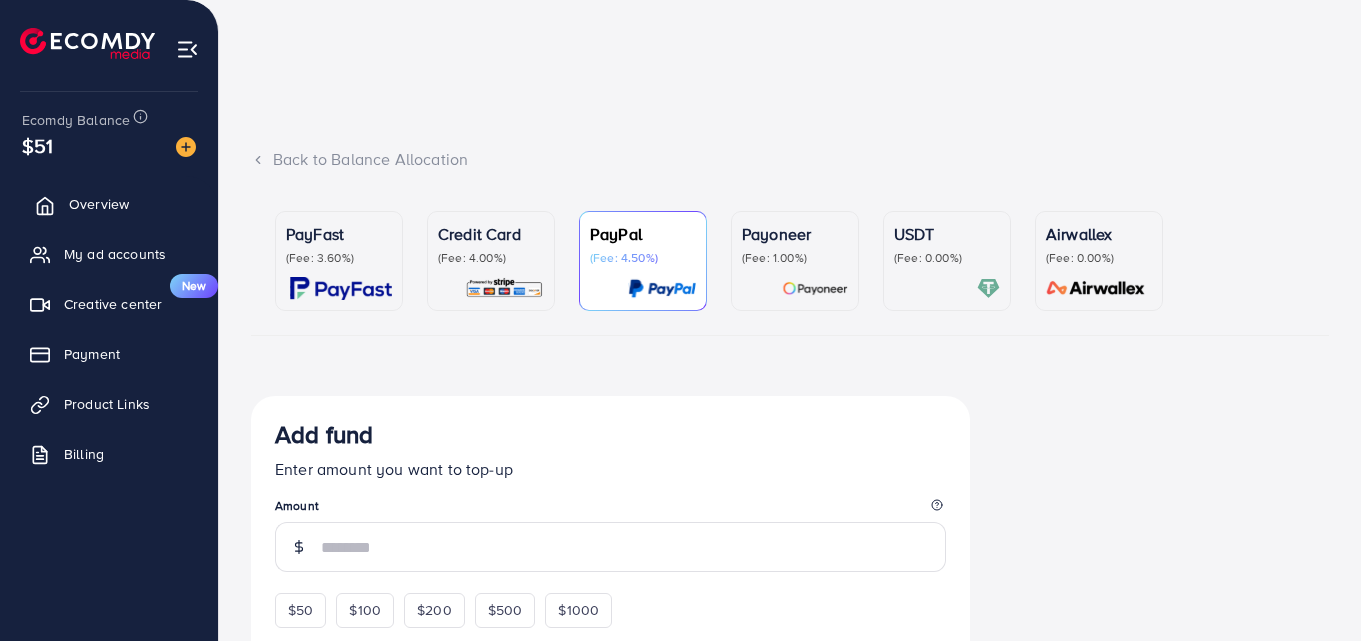 click on "Overview" at bounding box center (99, 204) 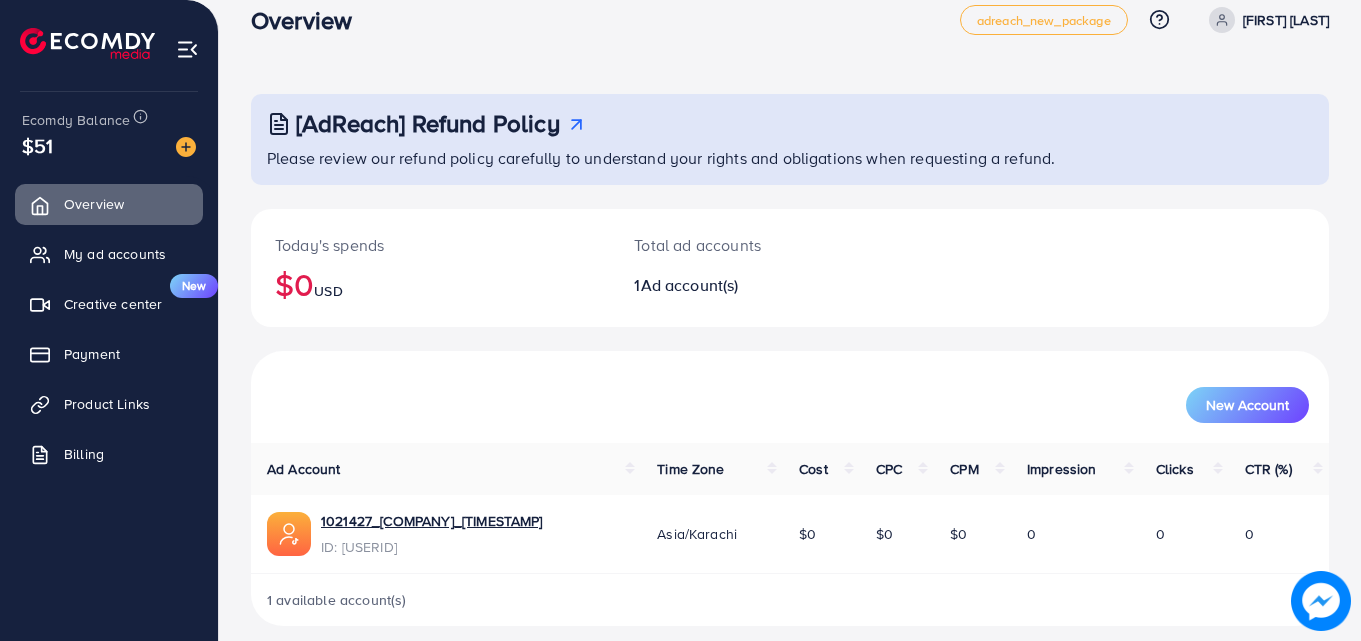 scroll, scrollTop: 47, scrollLeft: 0, axis: vertical 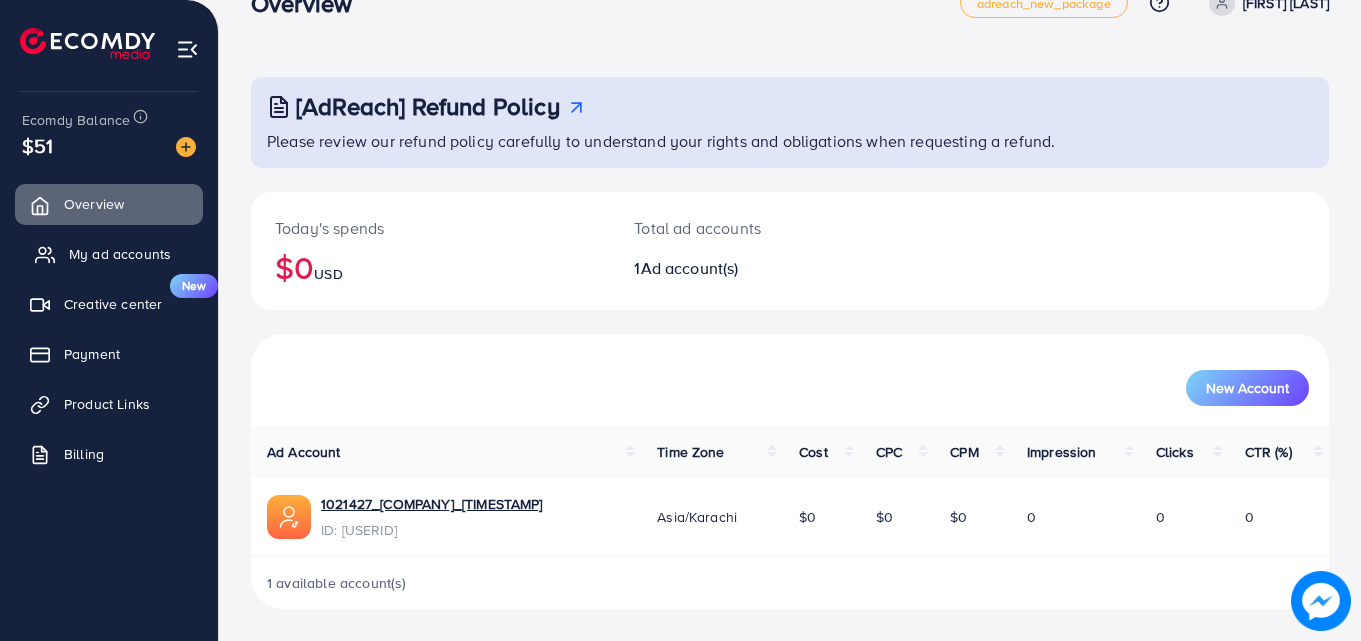 click on "My ad accounts" at bounding box center [120, 254] 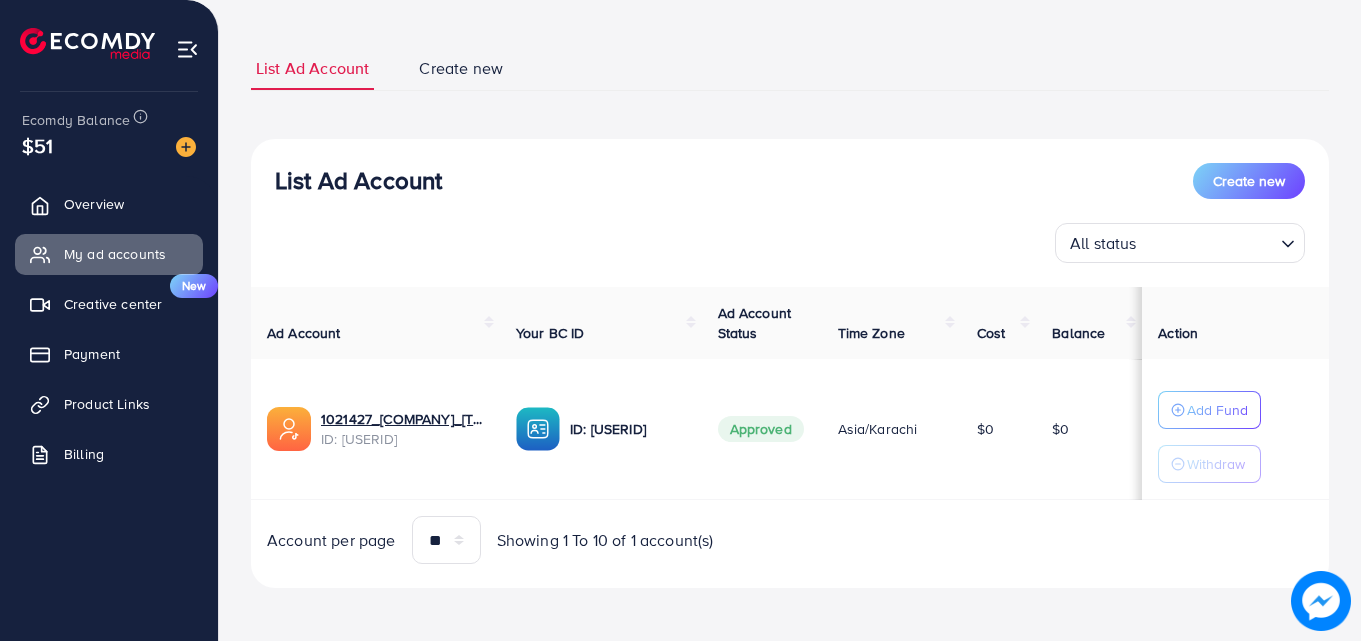 scroll, scrollTop: 104, scrollLeft: 0, axis: vertical 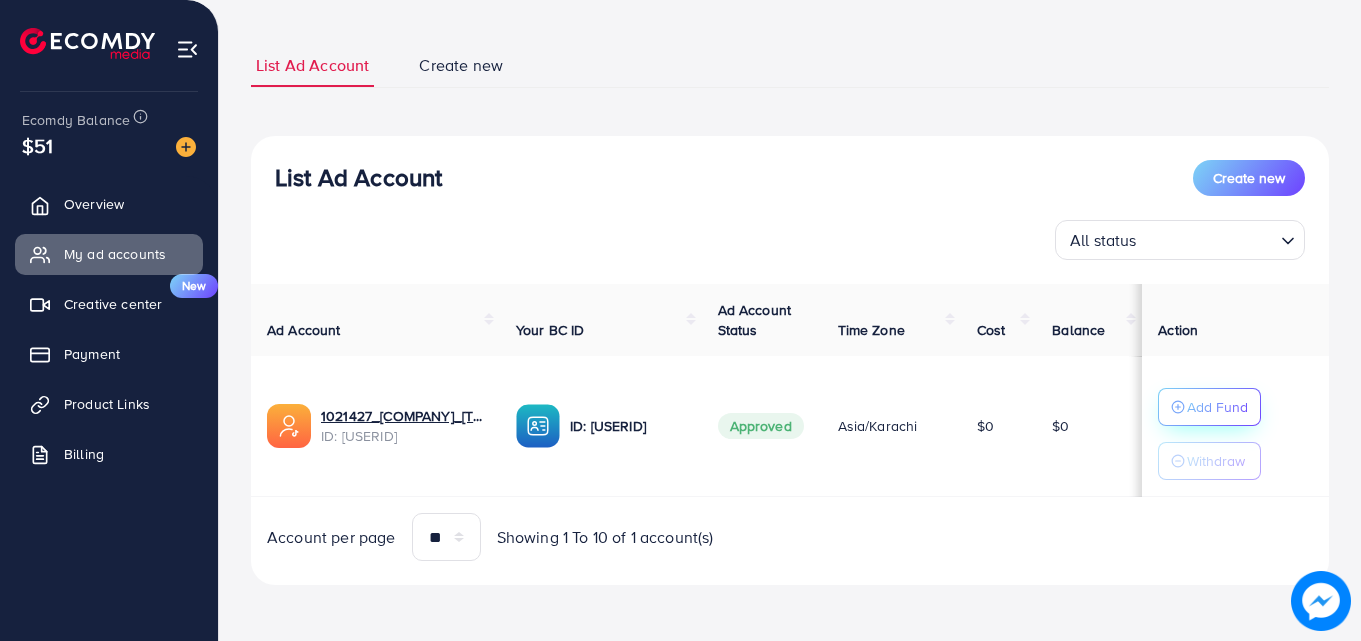 click 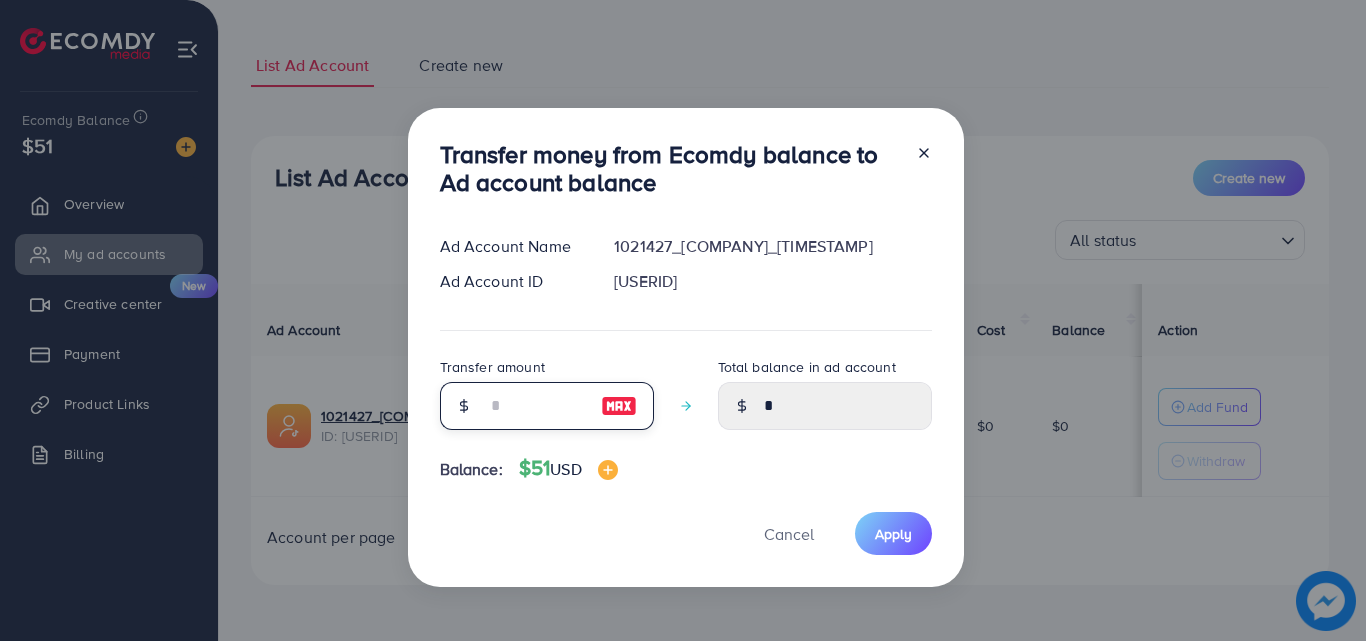 click at bounding box center (536, 406) 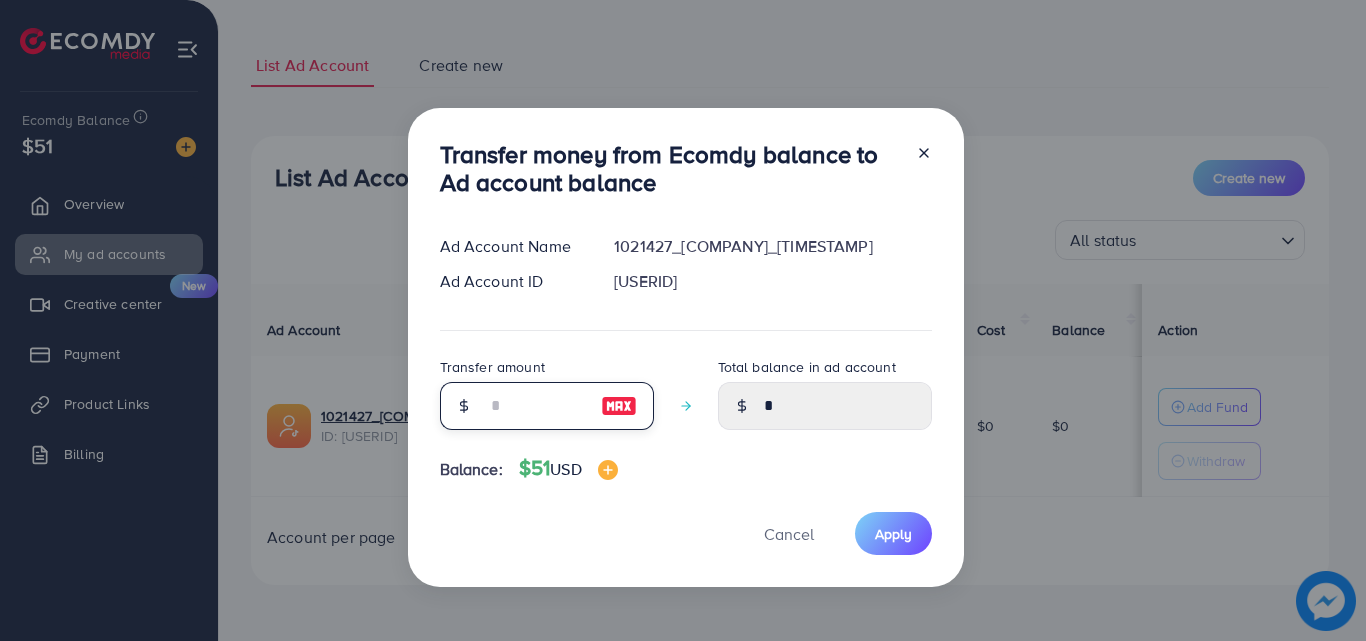 type on "*" 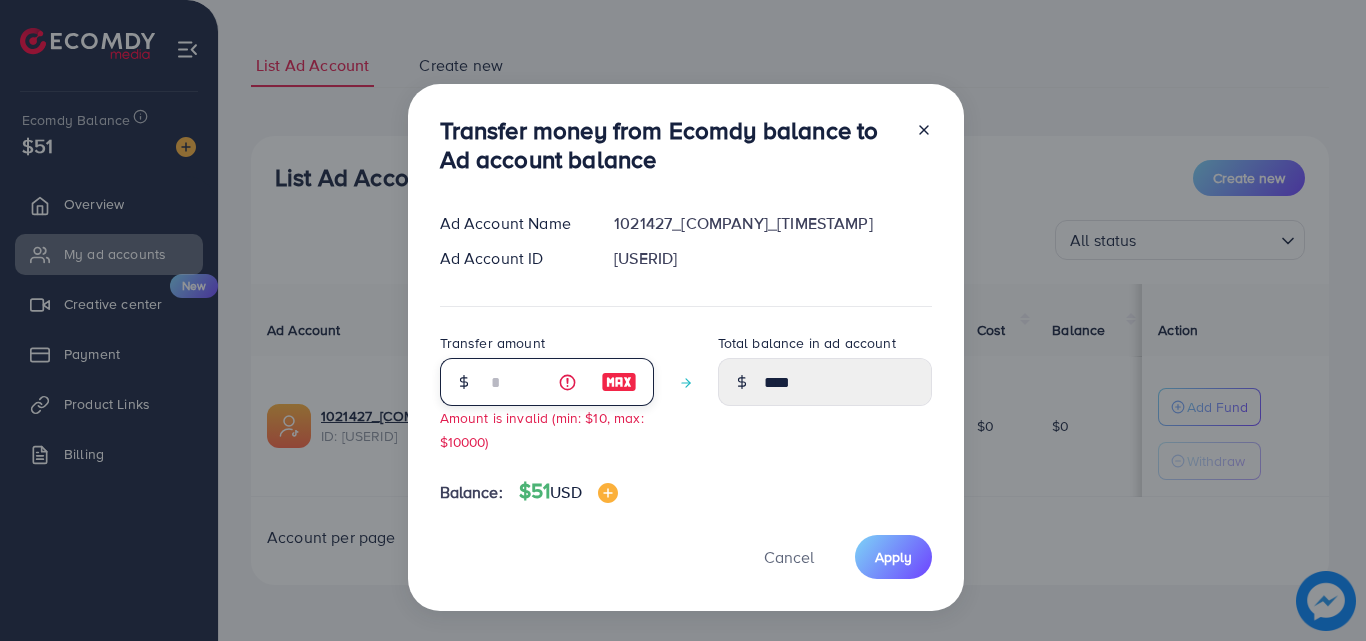 type on "**" 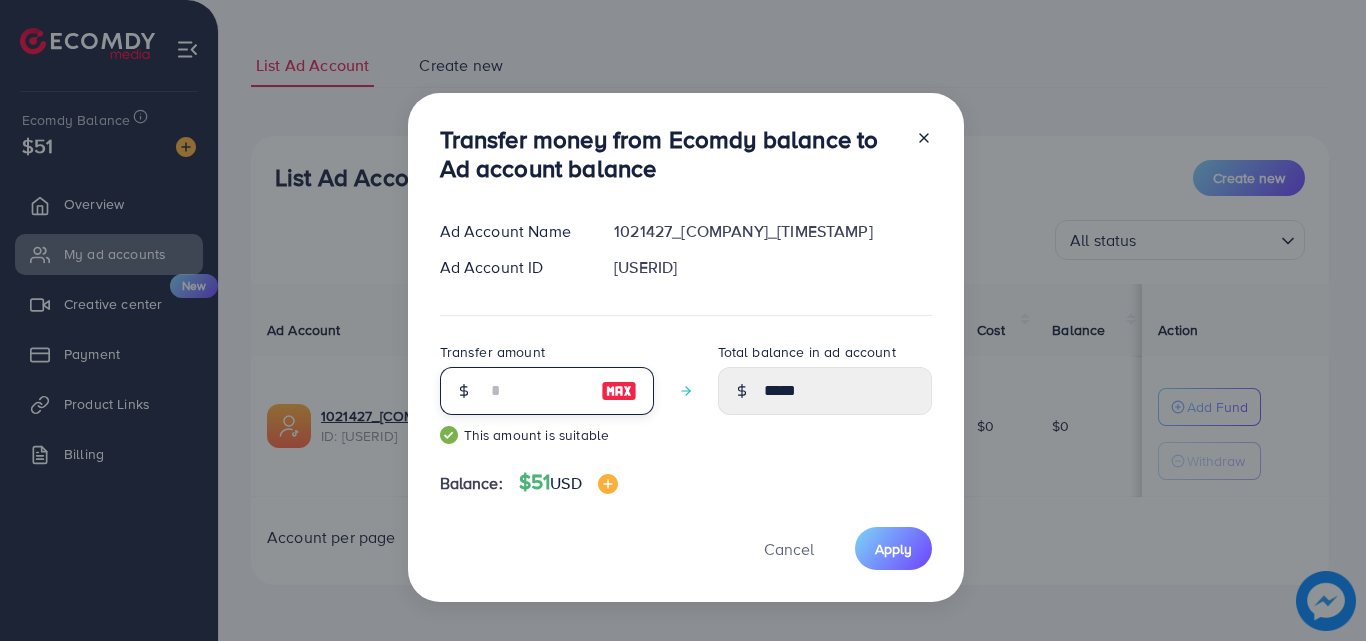 type on "**" 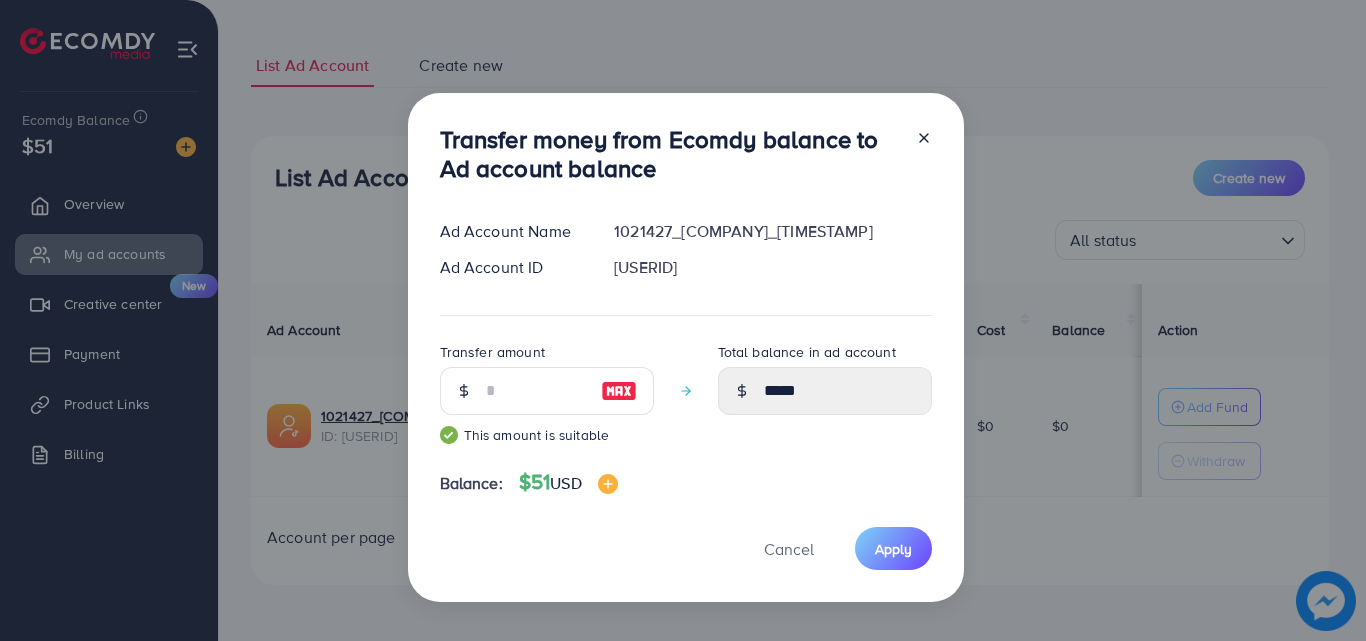 click on "Total balance in ad account  *****" at bounding box center (825, 400) 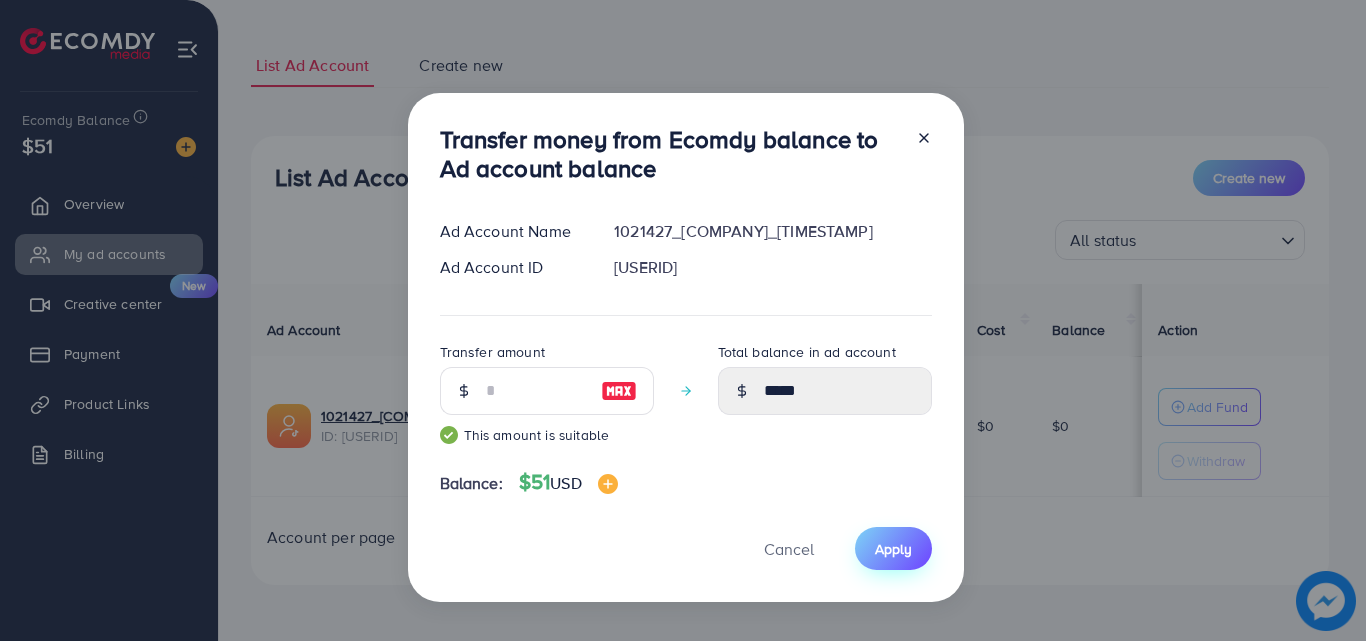 click on "Apply" at bounding box center (893, 549) 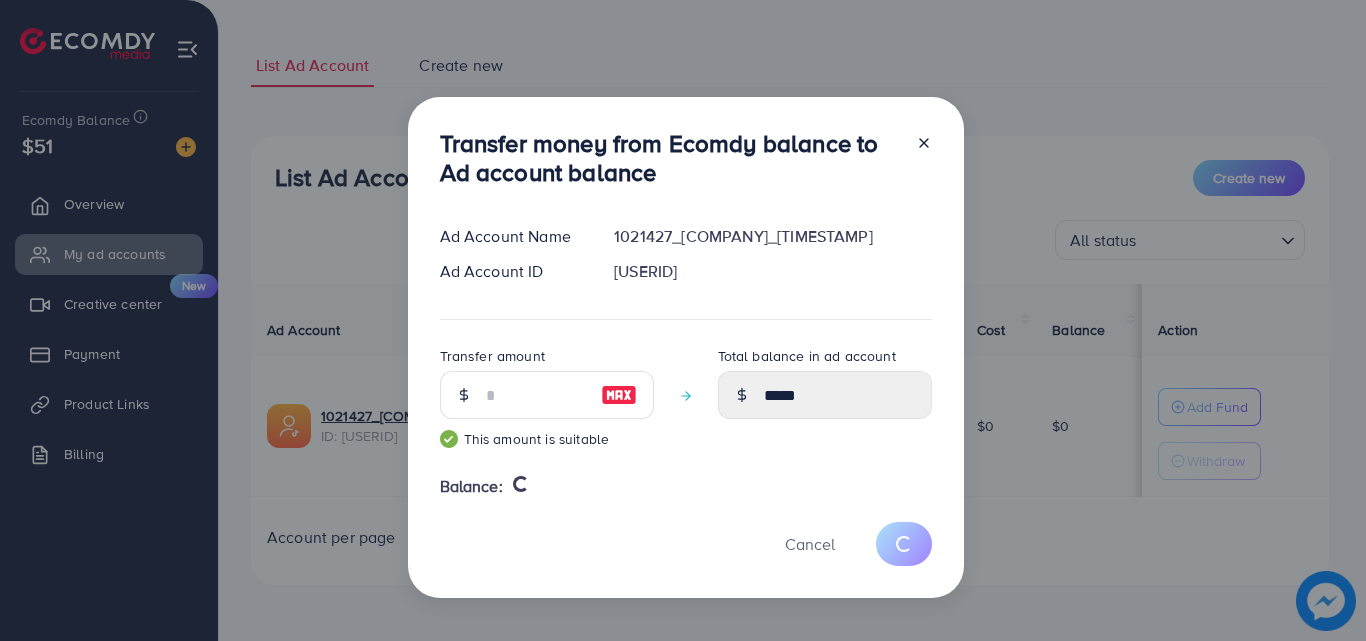 type 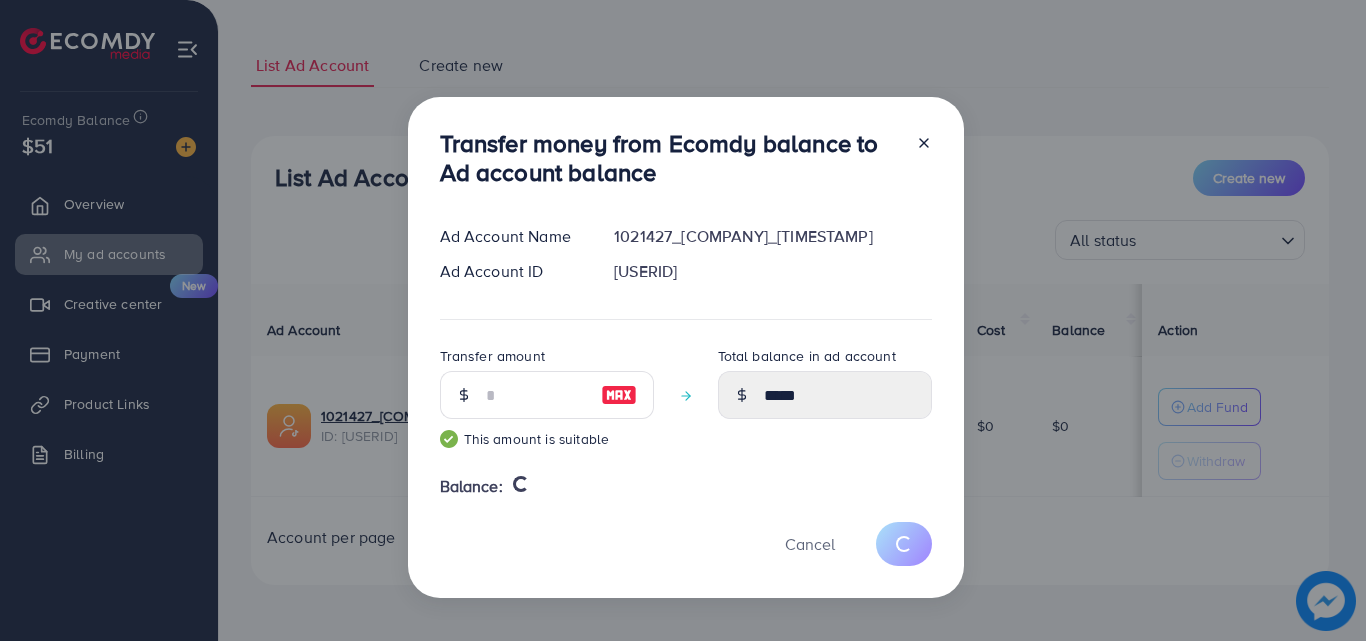 type on "*" 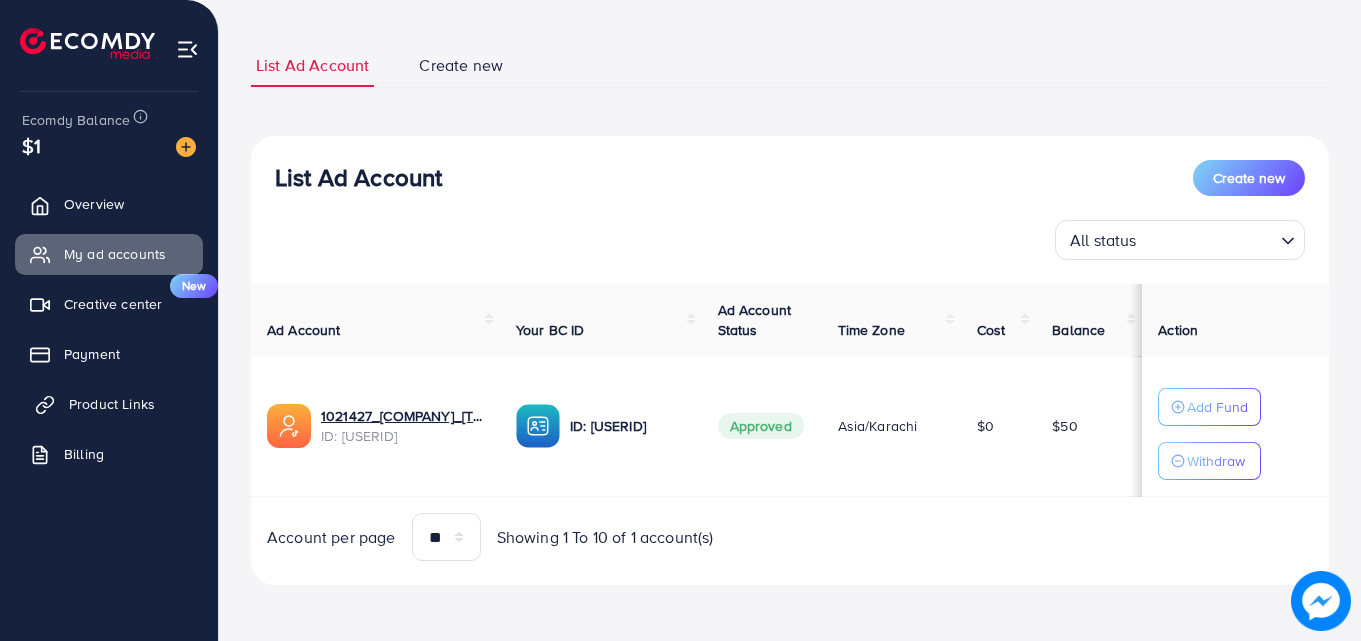 click on "Product Links" at bounding box center [112, 404] 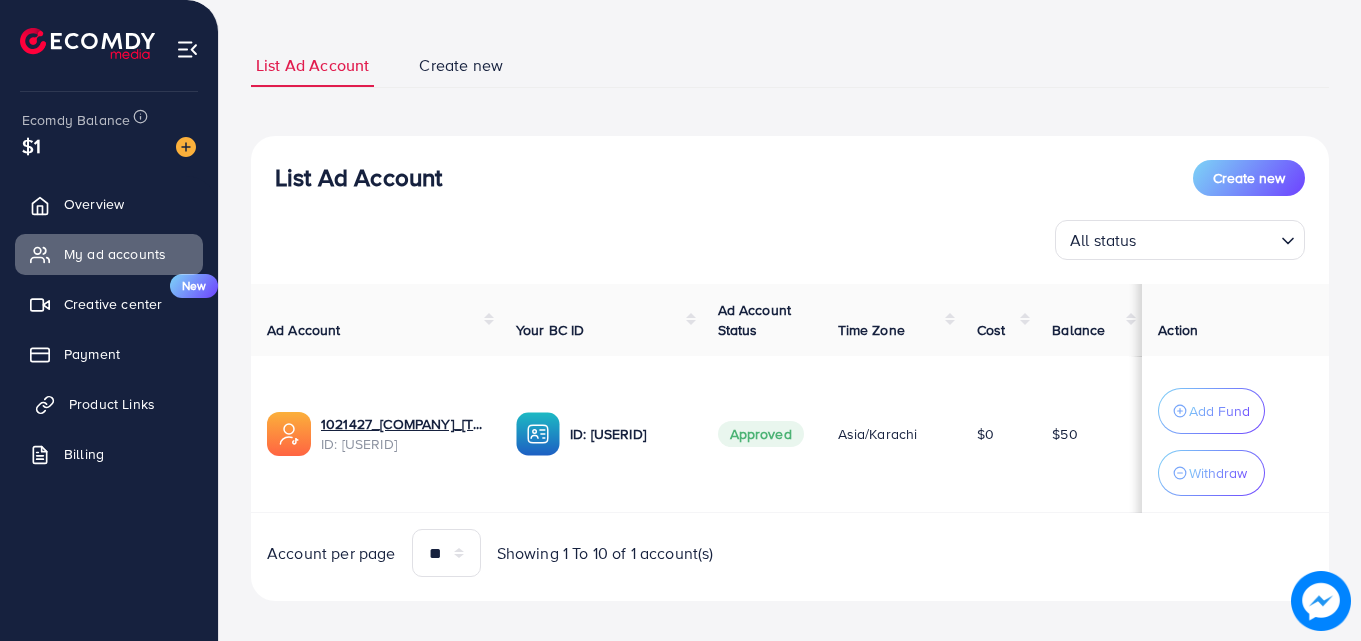 scroll, scrollTop: 0, scrollLeft: 0, axis: both 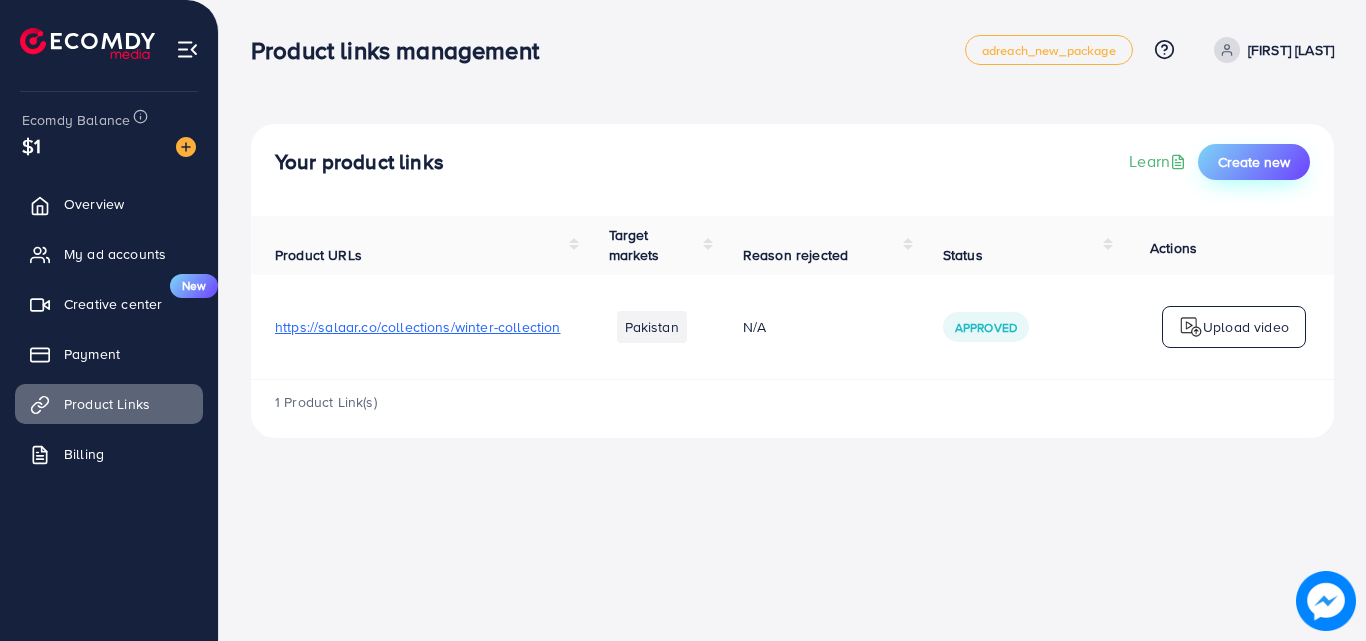 click on "Create new" at bounding box center (1254, 162) 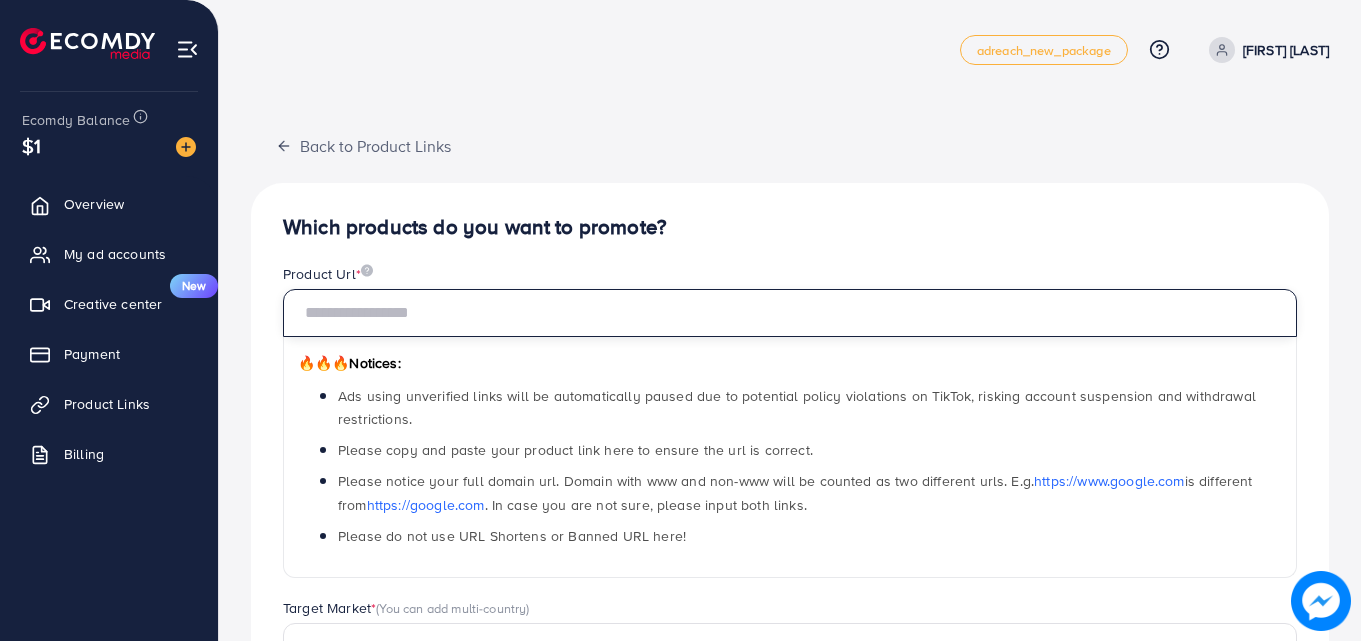 click at bounding box center (790, 313) 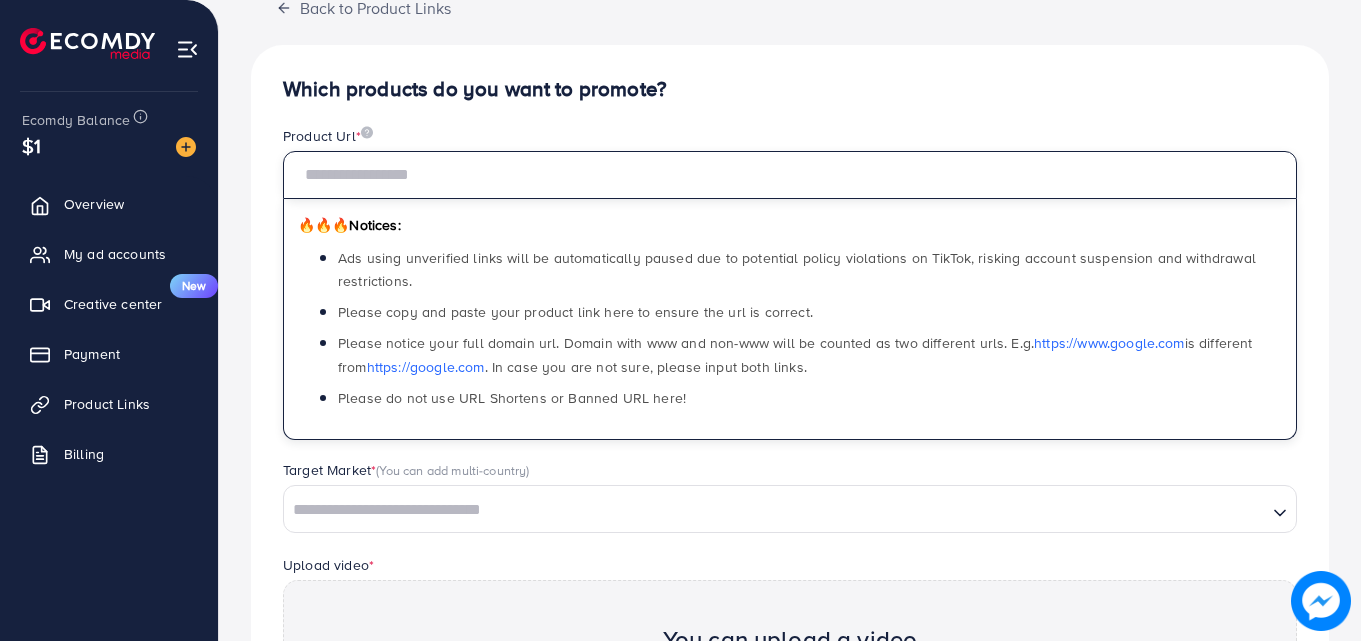 scroll, scrollTop: 187, scrollLeft: 0, axis: vertical 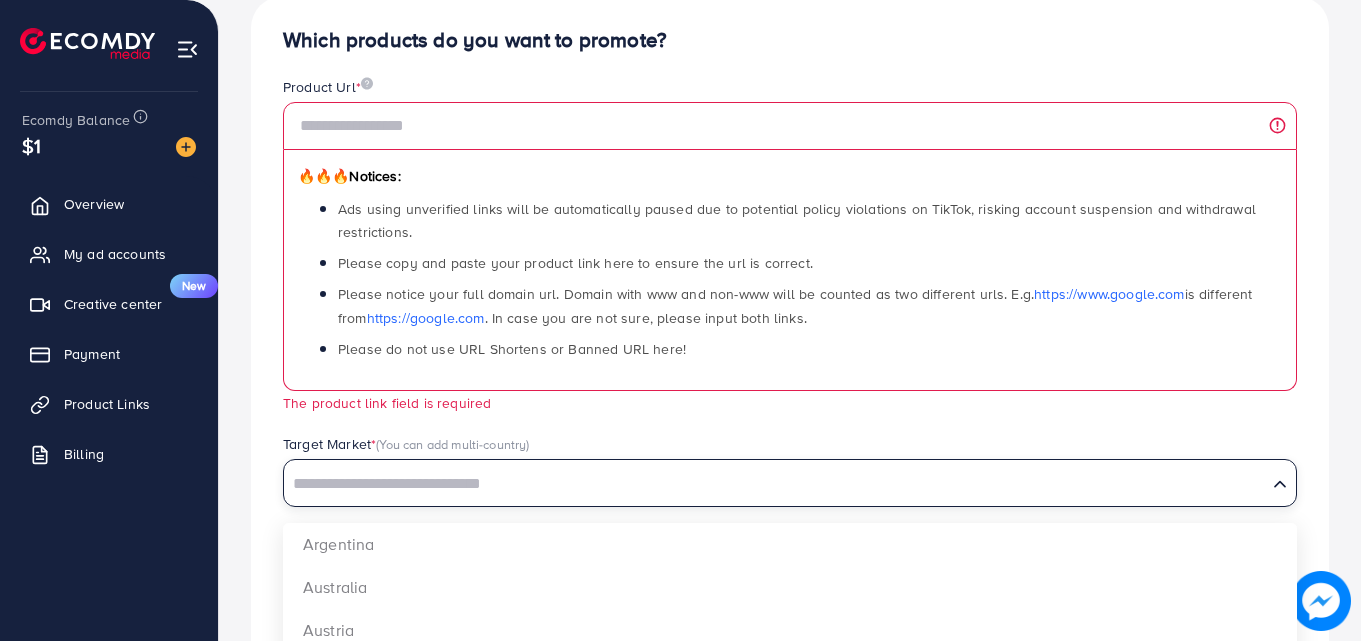 click at bounding box center (775, 484) 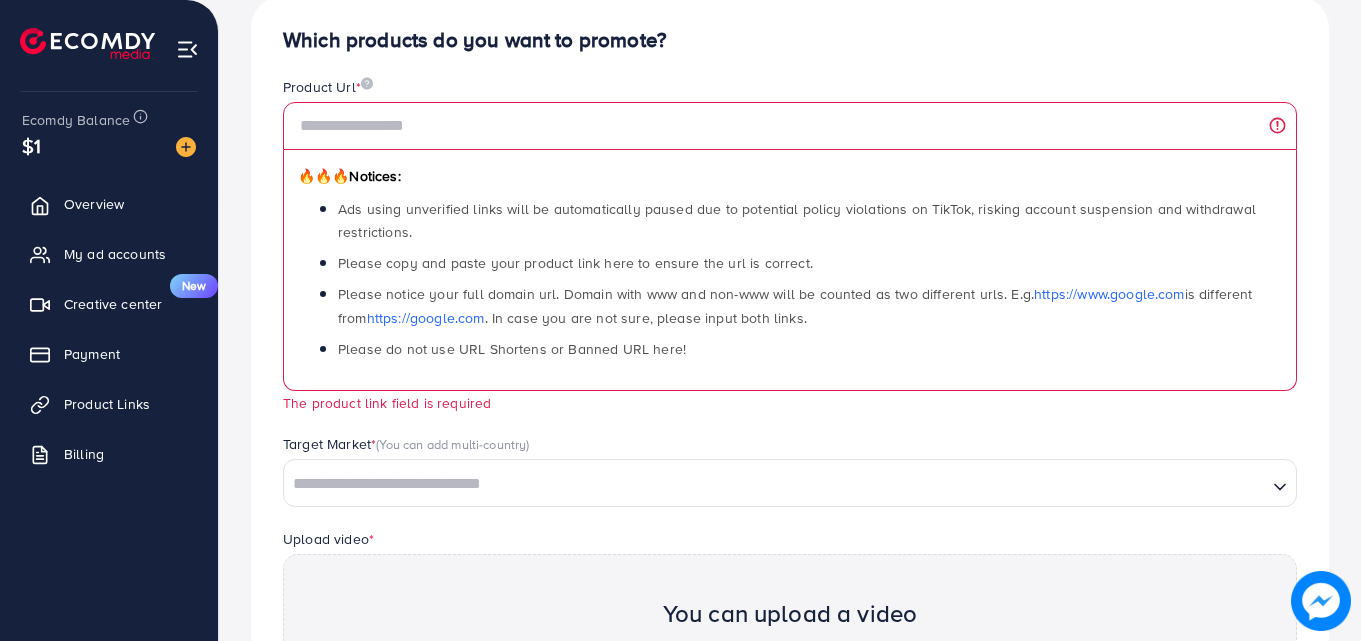 scroll, scrollTop: 199, scrollLeft: 0, axis: vertical 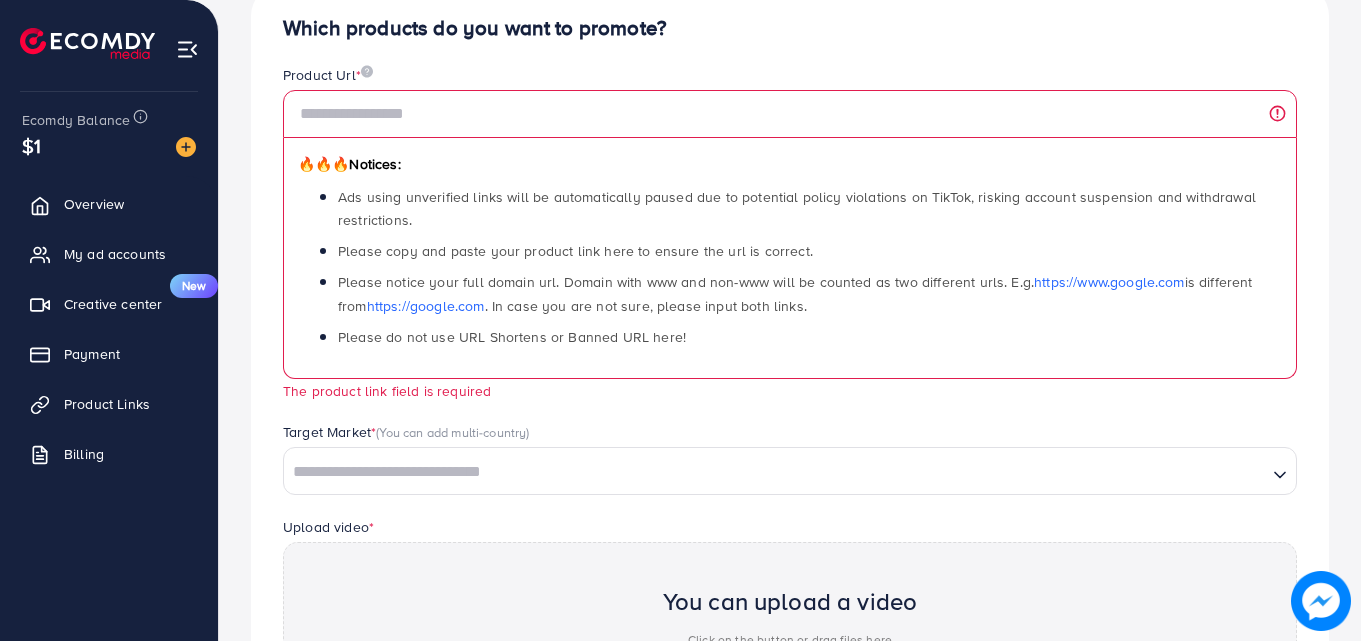 click at bounding box center (775, 472) 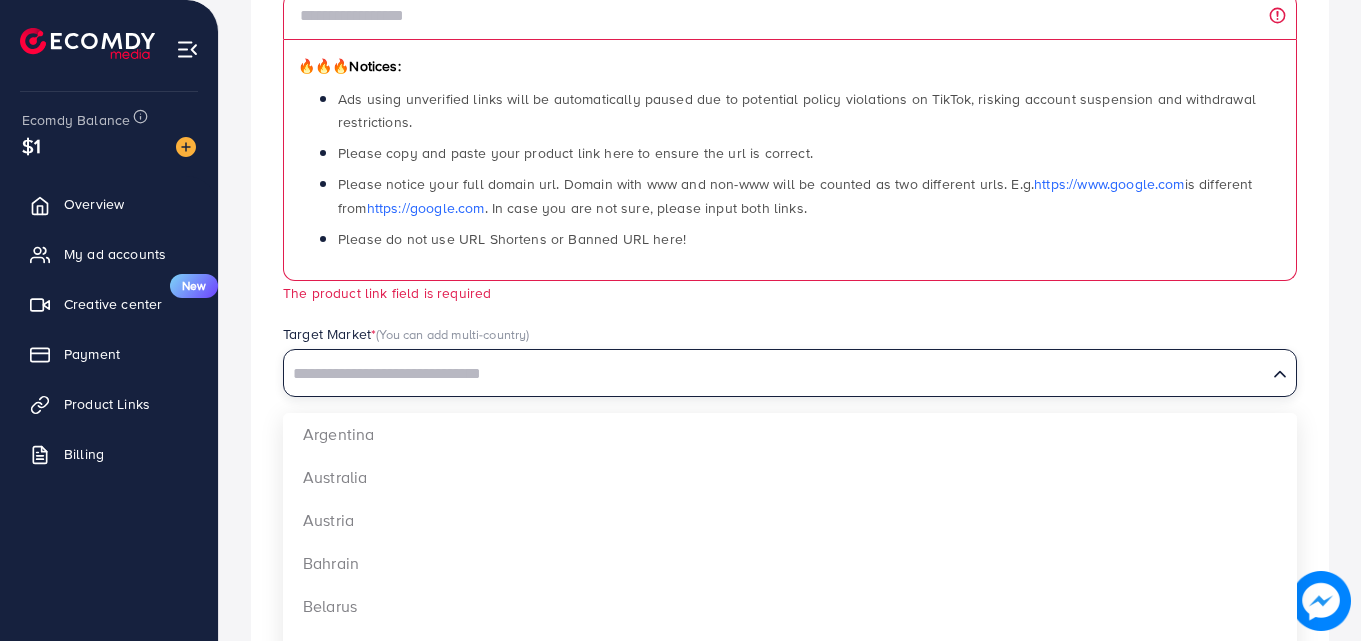 scroll, scrollTop: 420, scrollLeft: 0, axis: vertical 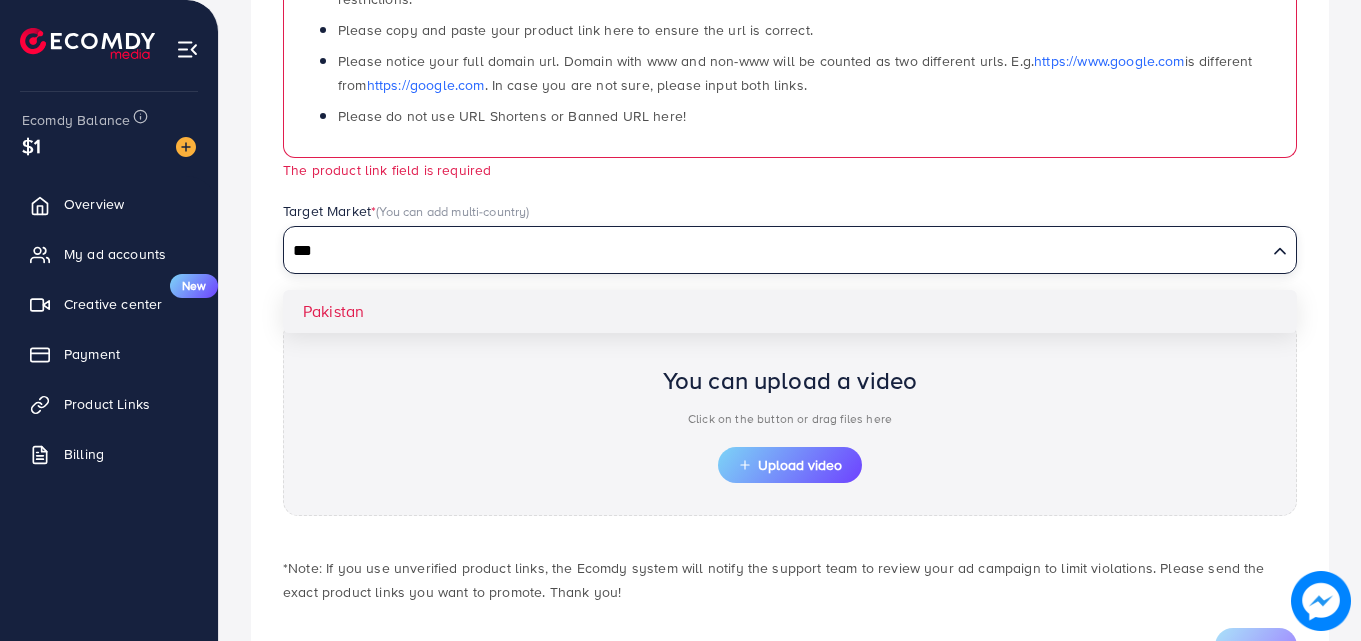 type on "***" 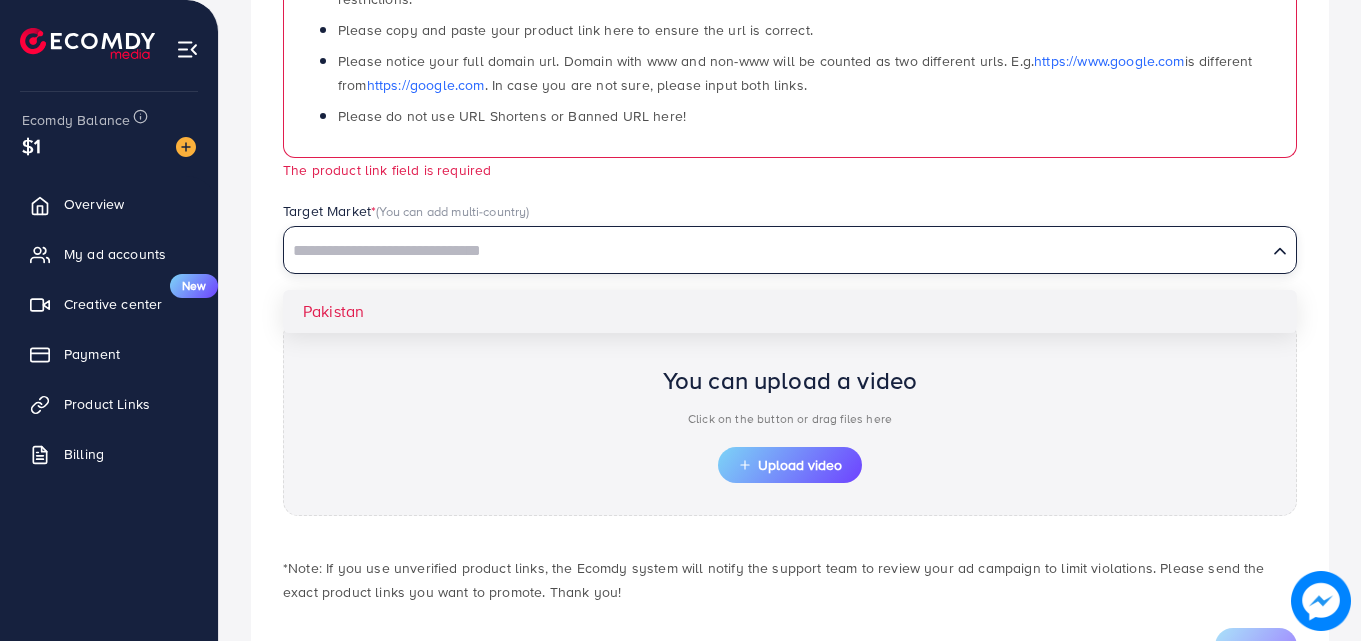 click on "Which products do you want to promote? Product Url * 🔥🔥🔥 Notices: Ads using unverified links will be automatically paused due to potential policy violations on TikTok, risking account suspension and withdrawal restrictions. Please copy and paste your product link here to ensure the url is correct. Please notice your full domain url. Domain with www and non-www will be counted as two different urls. E.g. https://www.google.com is different from https://google.com . In case you are not sure, please input both links. Please do not use URL Shortens or Banned URL here! The product link field is required Target Market * (You can add multi-country) Loading... Pakistan Upload video * You can upload a video Click on the button or drag files here Upload video Submit" at bounding box center [790, 229] 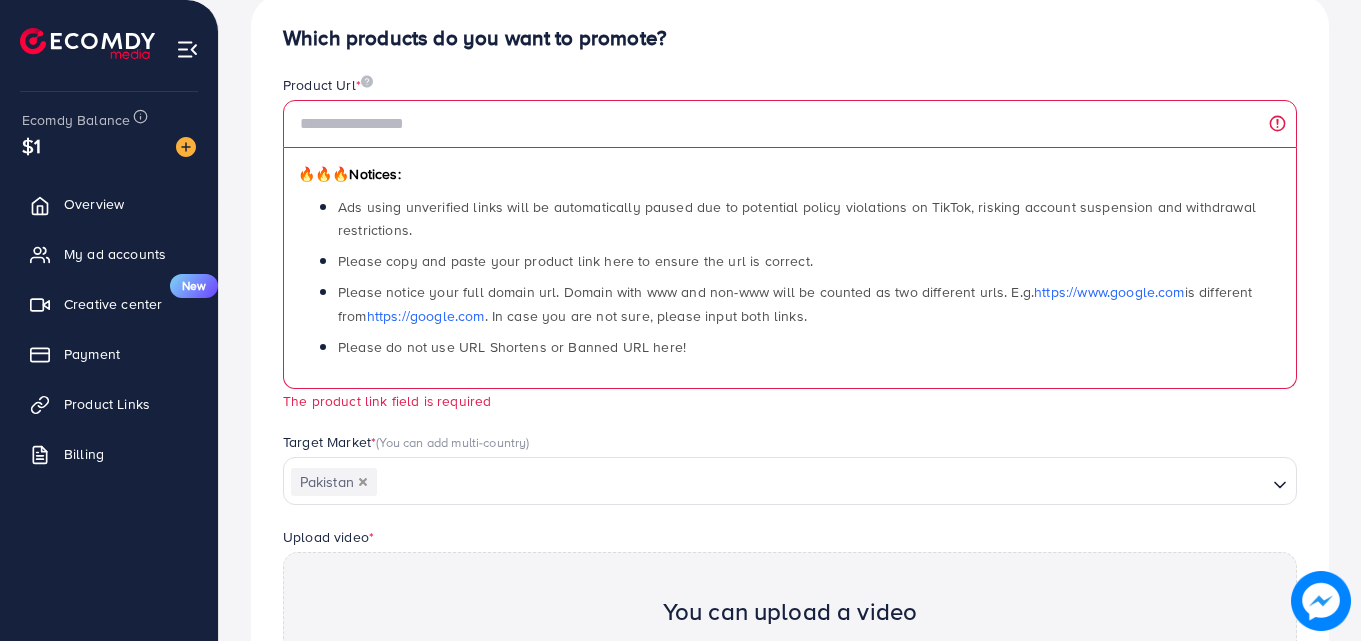 scroll, scrollTop: 128, scrollLeft: 0, axis: vertical 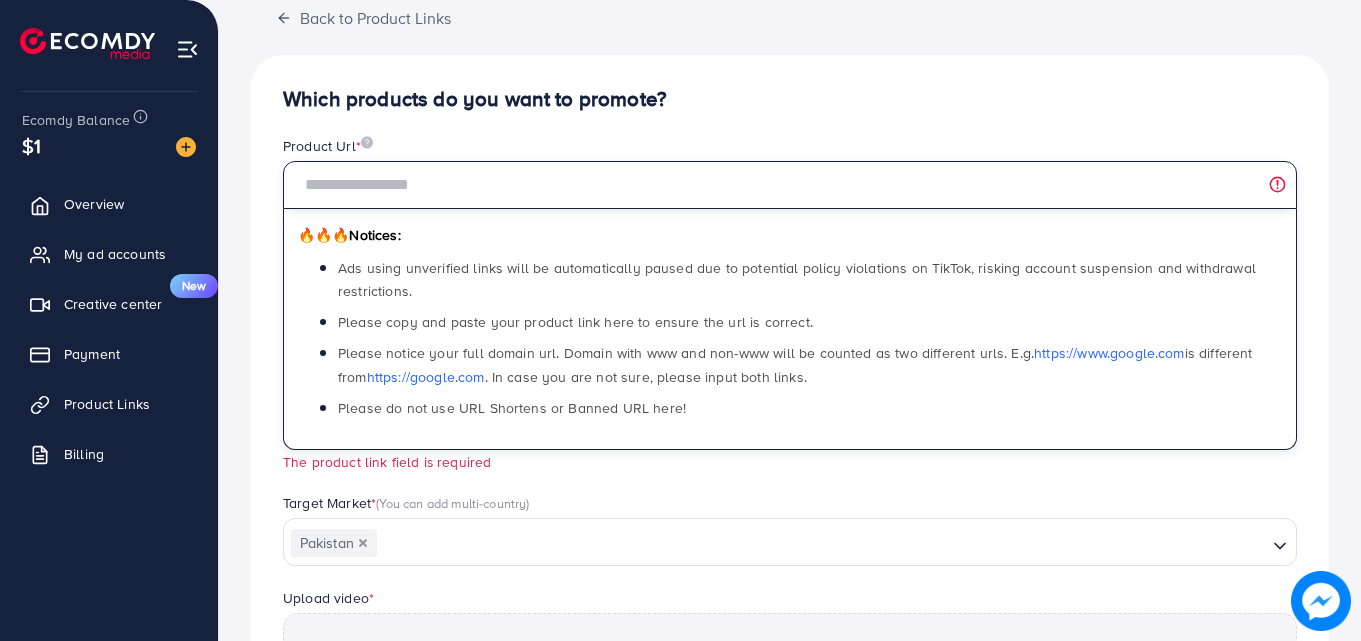 click at bounding box center (790, 185) 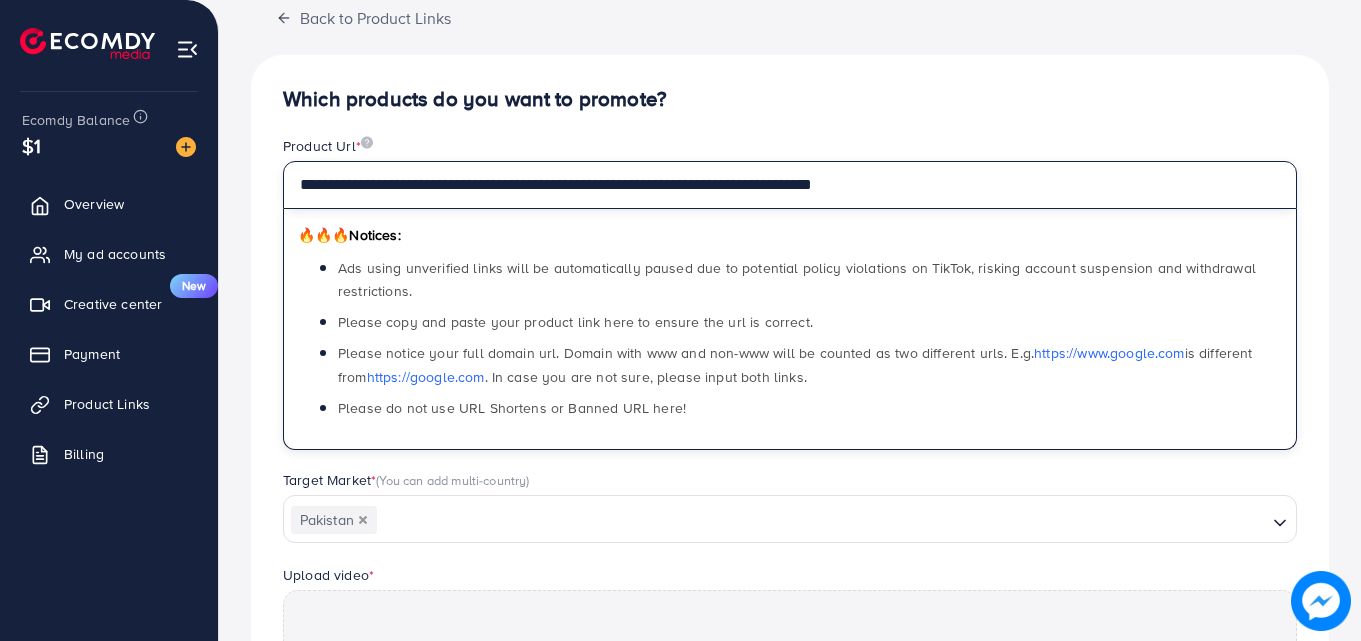 type on "**********" 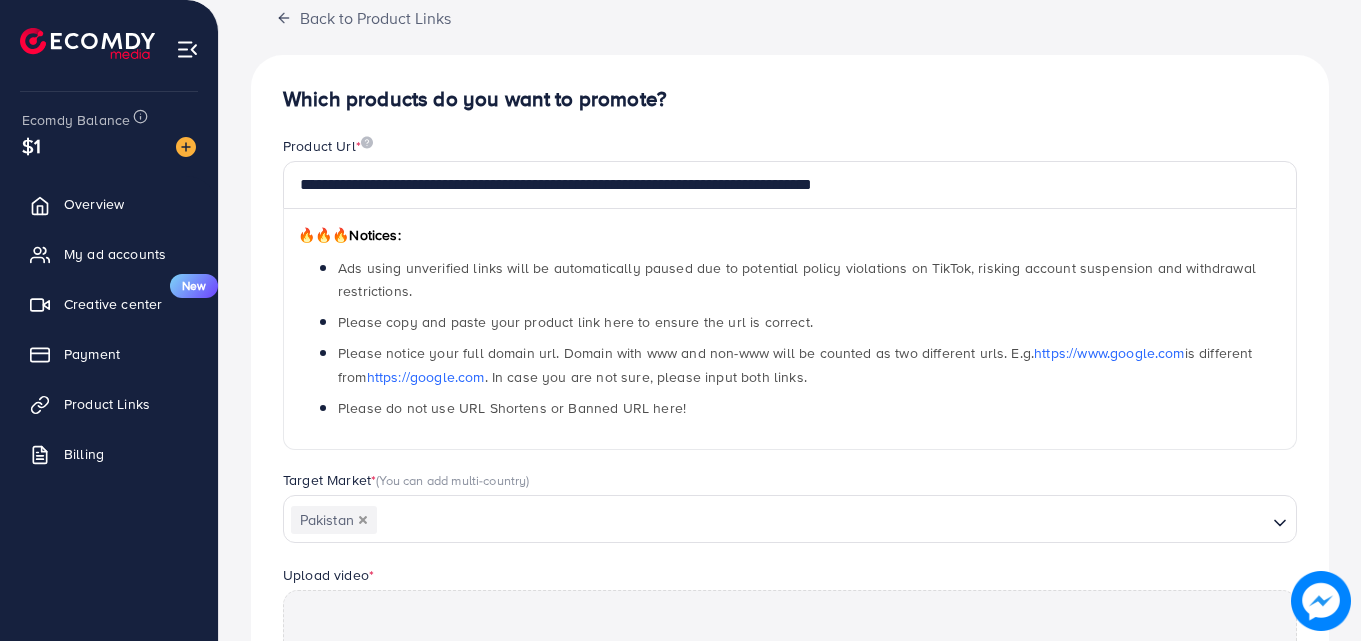 click on "Product Url  *" at bounding box center [790, 148] 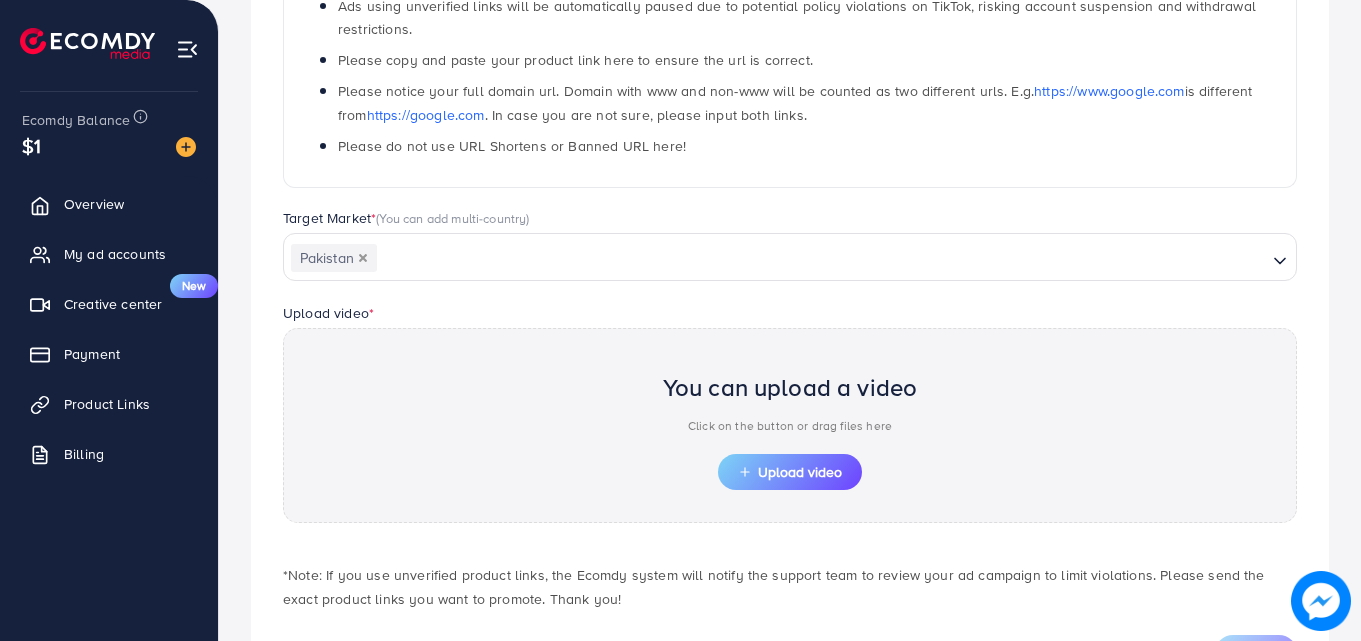 scroll, scrollTop: 484, scrollLeft: 0, axis: vertical 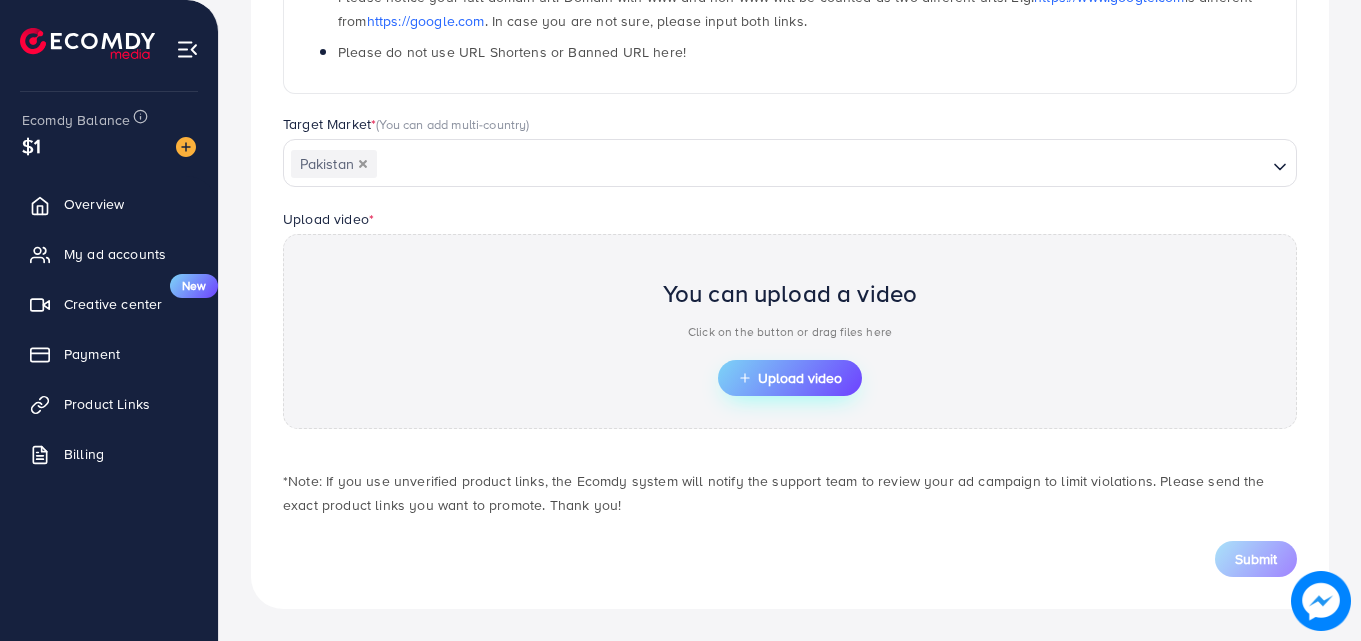 click on "Upload video" at bounding box center (790, 378) 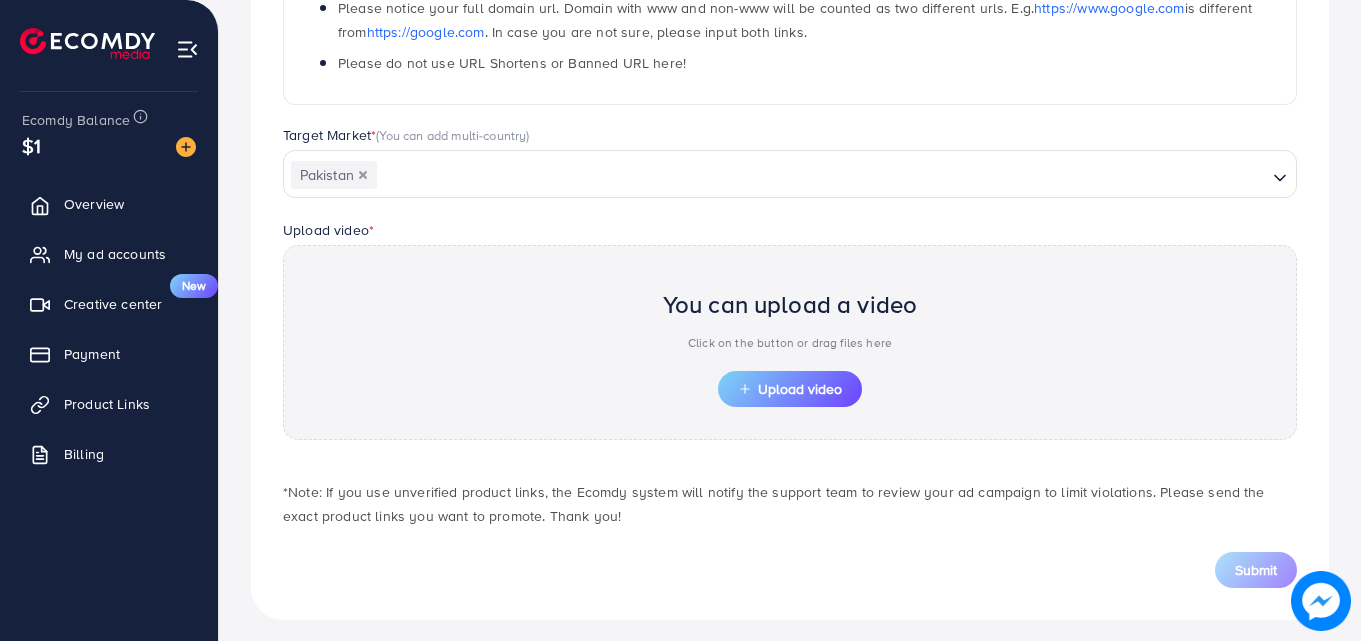 scroll, scrollTop: 484, scrollLeft: 0, axis: vertical 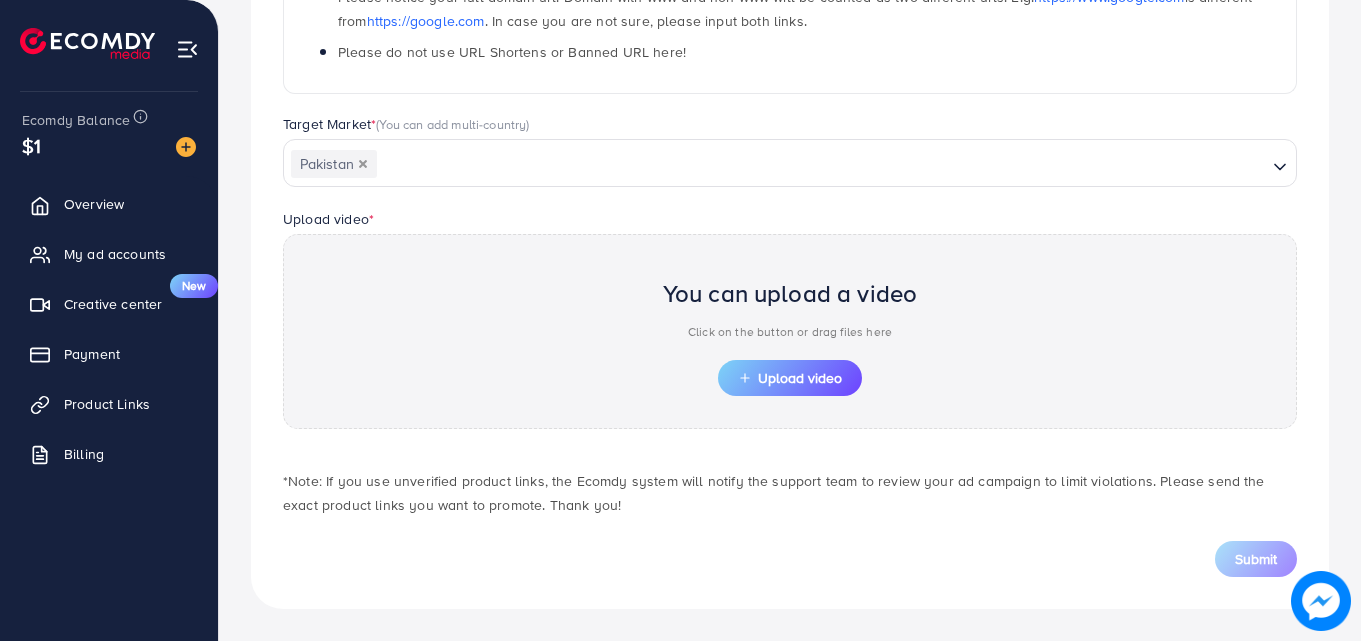 type 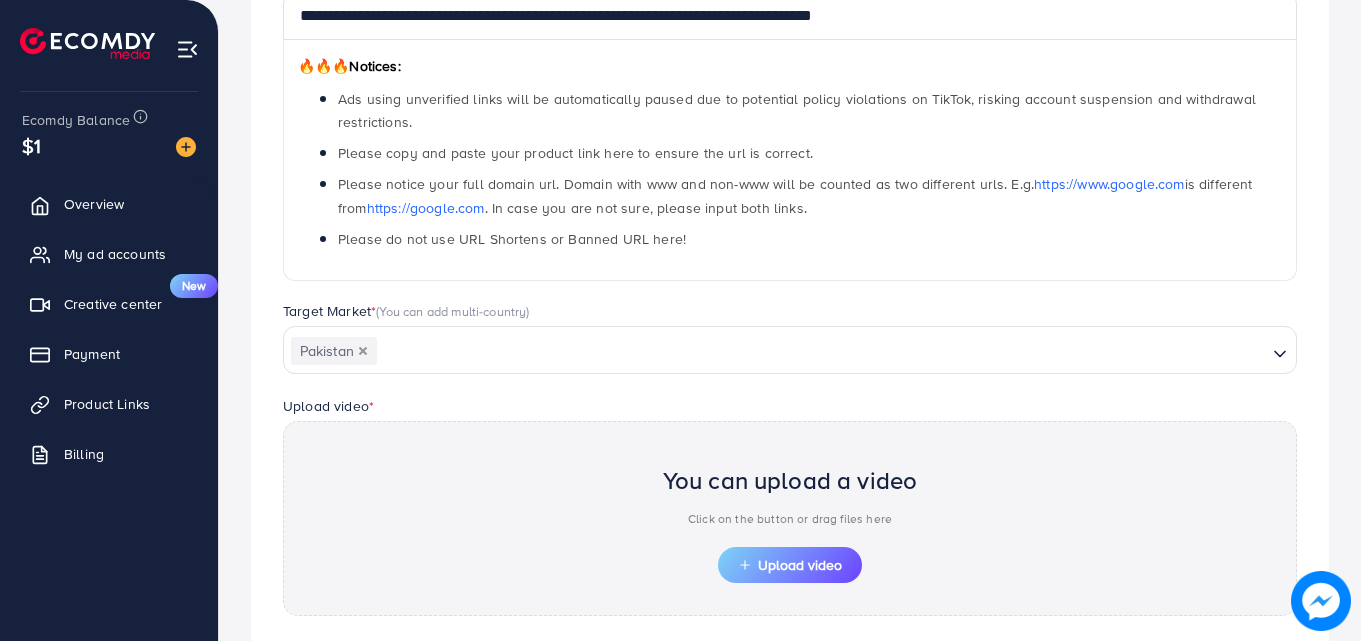 scroll, scrollTop: 377, scrollLeft: 0, axis: vertical 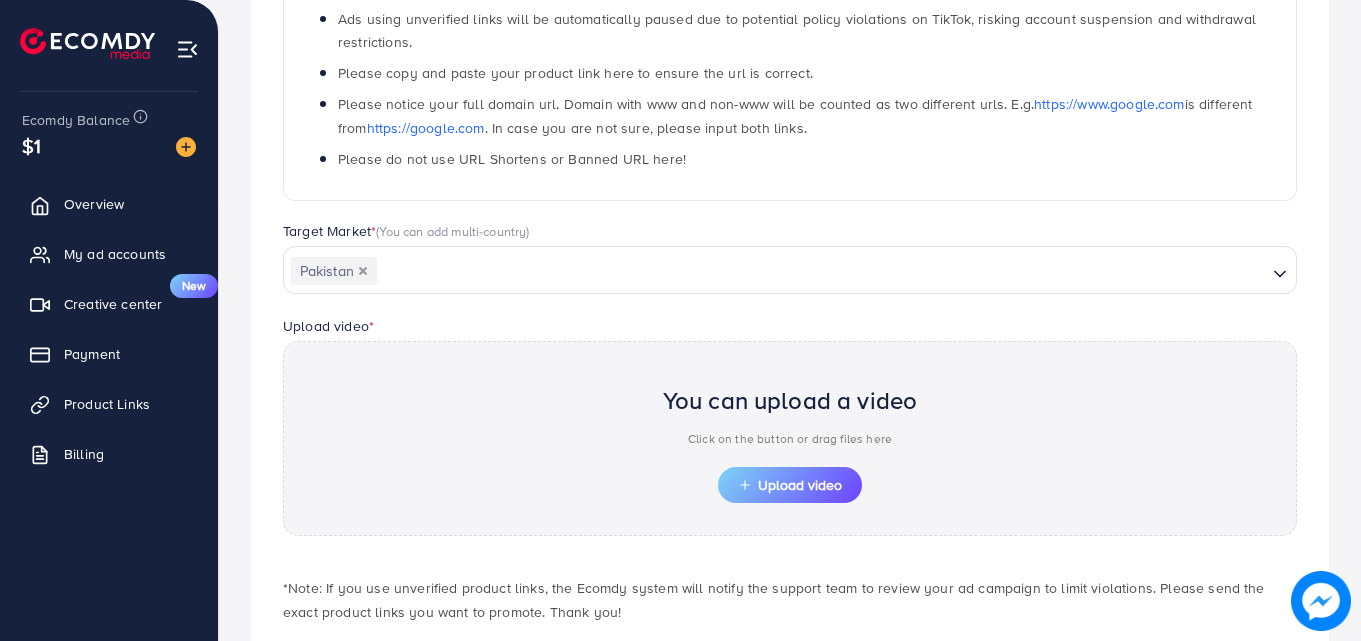 click on "You can upload a video   Click on the button or drag files here" at bounding box center [790, 420] 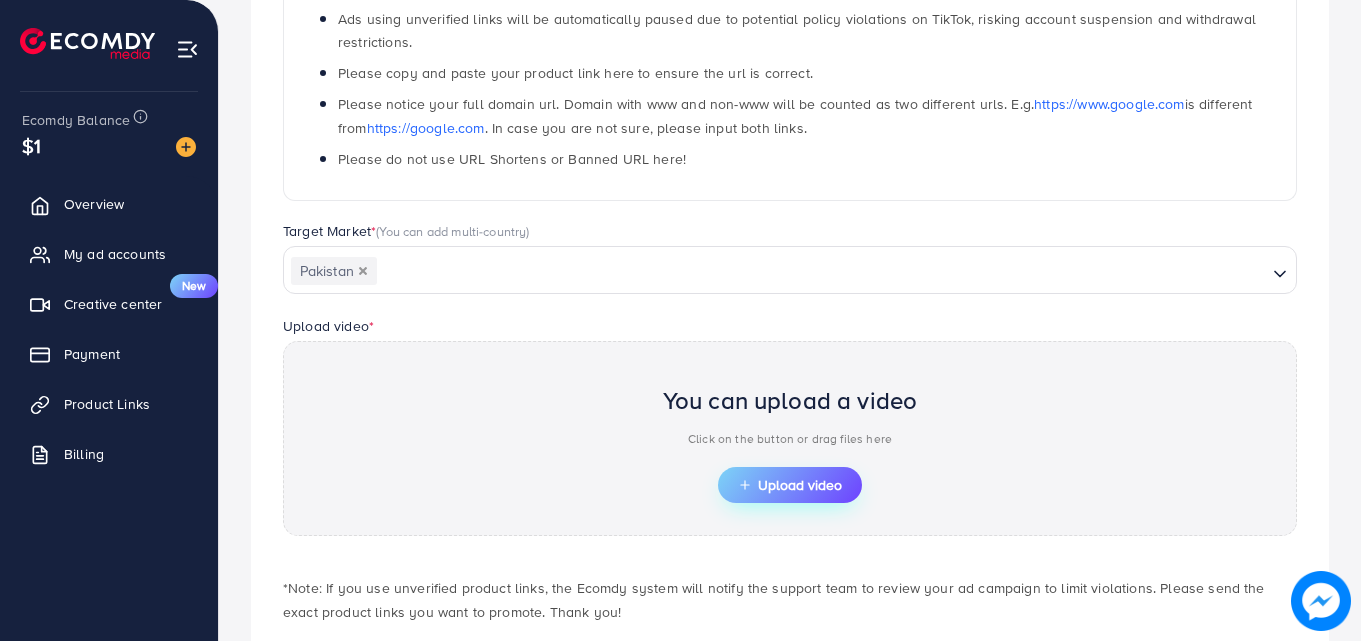 click on "Upload video" at bounding box center (790, 485) 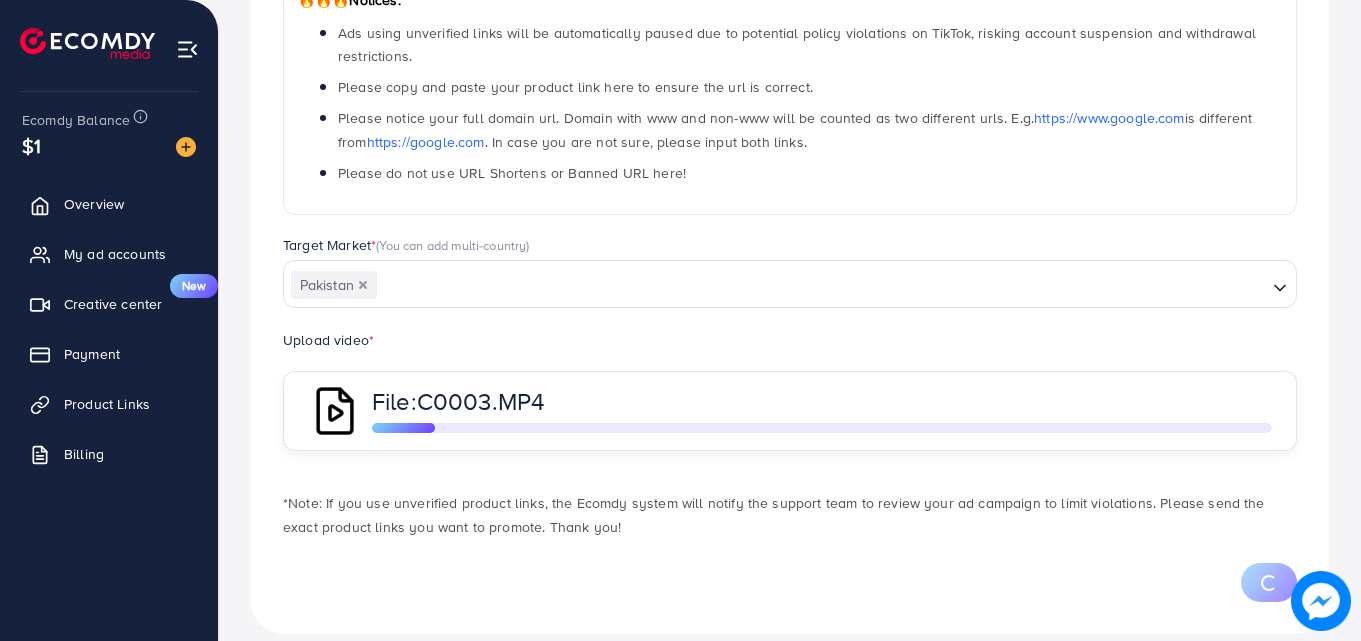 scroll, scrollTop: 364, scrollLeft: 0, axis: vertical 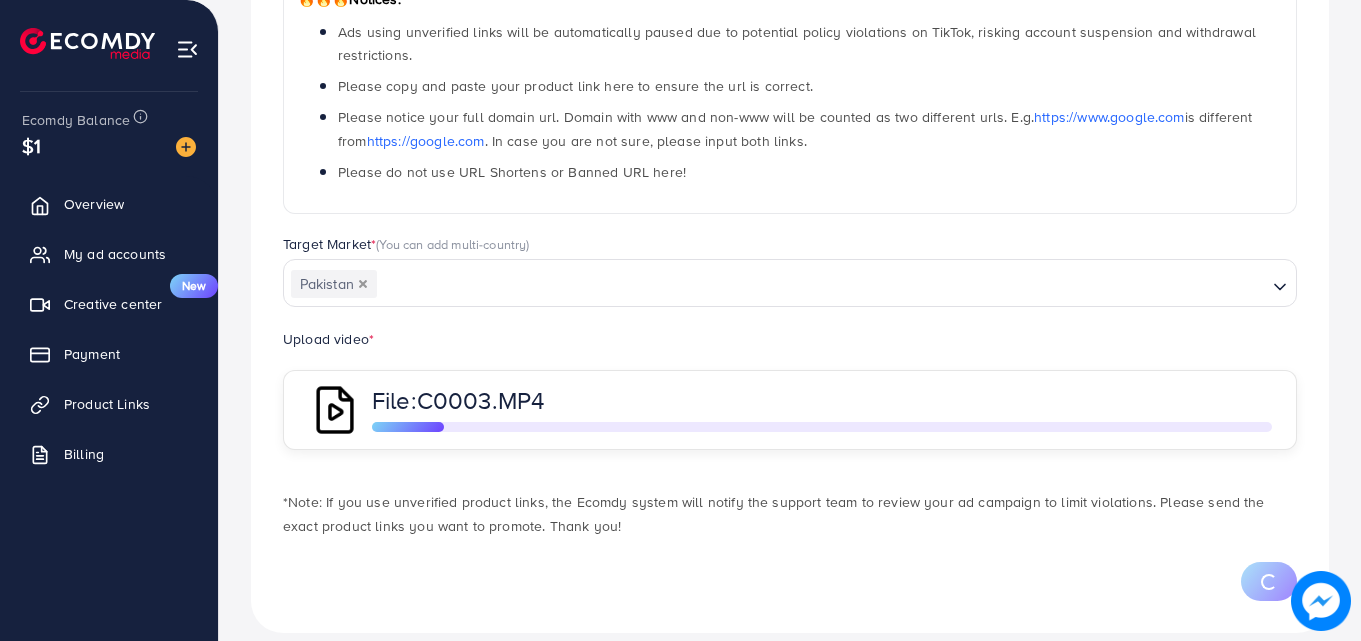click on "*Note: If you use unverified product links, the Ecomdy system will notify the support team to review your ad campaign to limit violations. Please send the exact product links you want to promote. Thank you!" at bounding box center (790, 514) 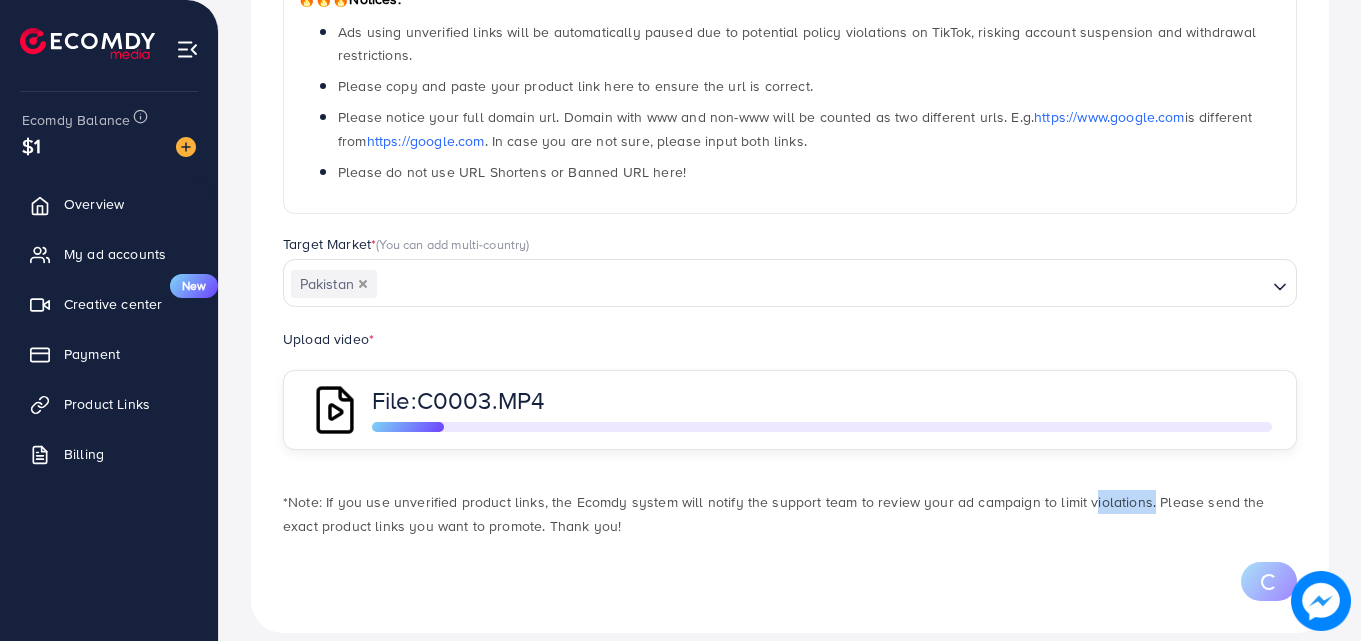 click on "*Note: If you use unverified product links, the Ecomdy system will notify the support team to review your ad campaign to limit violations. Please send the exact product links you want to promote. Thank you!" at bounding box center (790, 514) 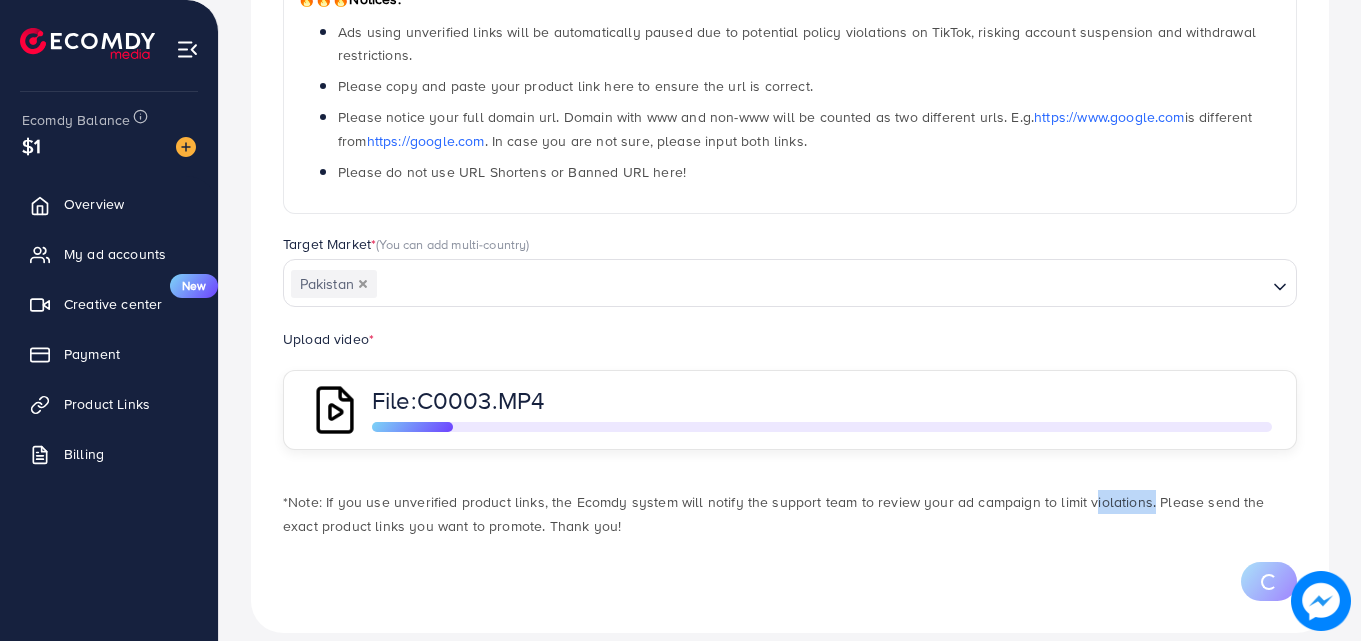 click on "*Note: If you use unverified product links, the Ecomdy system will notify the support team to review your ad campaign to limit violations. Please send the exact product links you want to promote. Thank you!" at bounding box center (790, 514) 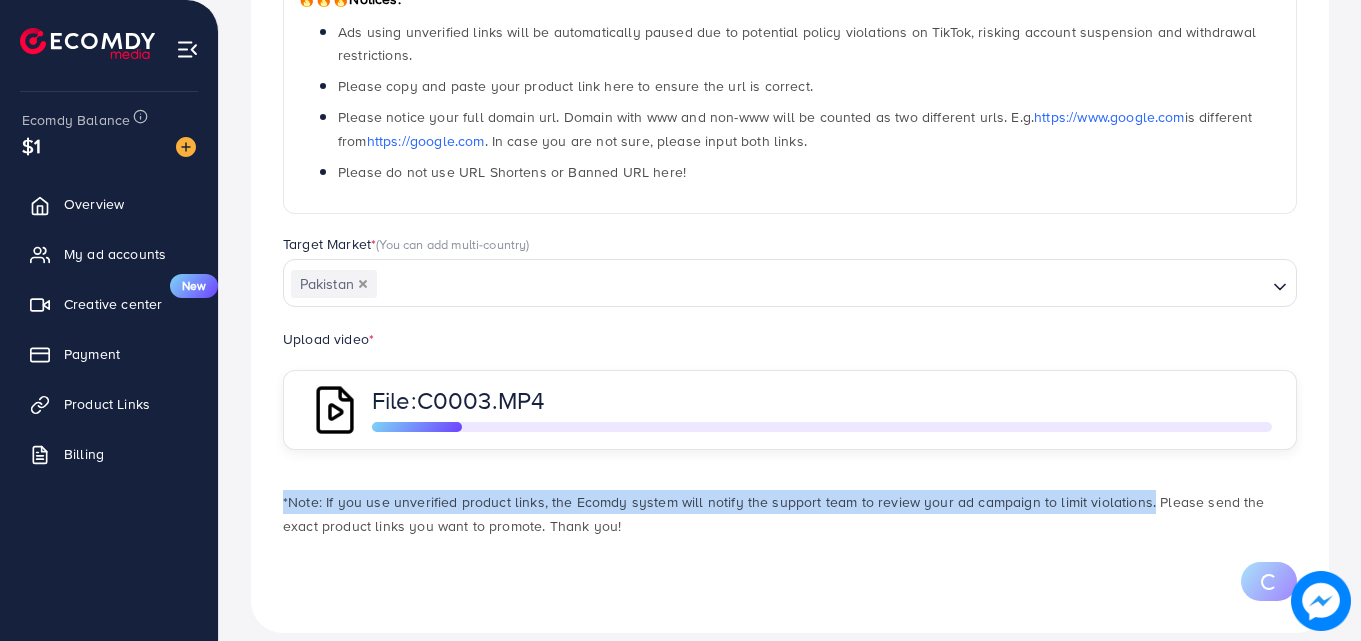 drag, startPoint x: 1139, startPoint y: 507, endPoint x: 976, endPoint y: 444, distance: 174.75125 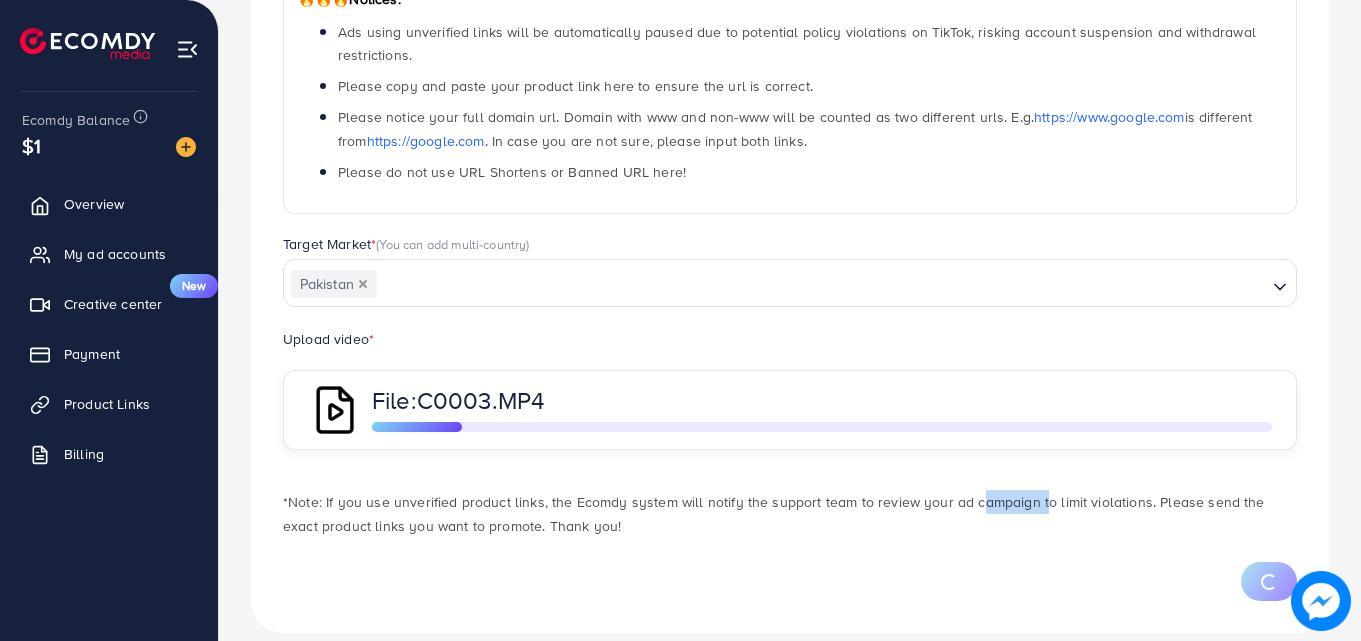 click on "*Note: If you use unverified product links, the Ecomdy system will notify the support team to review your ad campaign to limit violations. Please send the exact product links you want to promote. Thank you!" at bounding box center (790, 504) 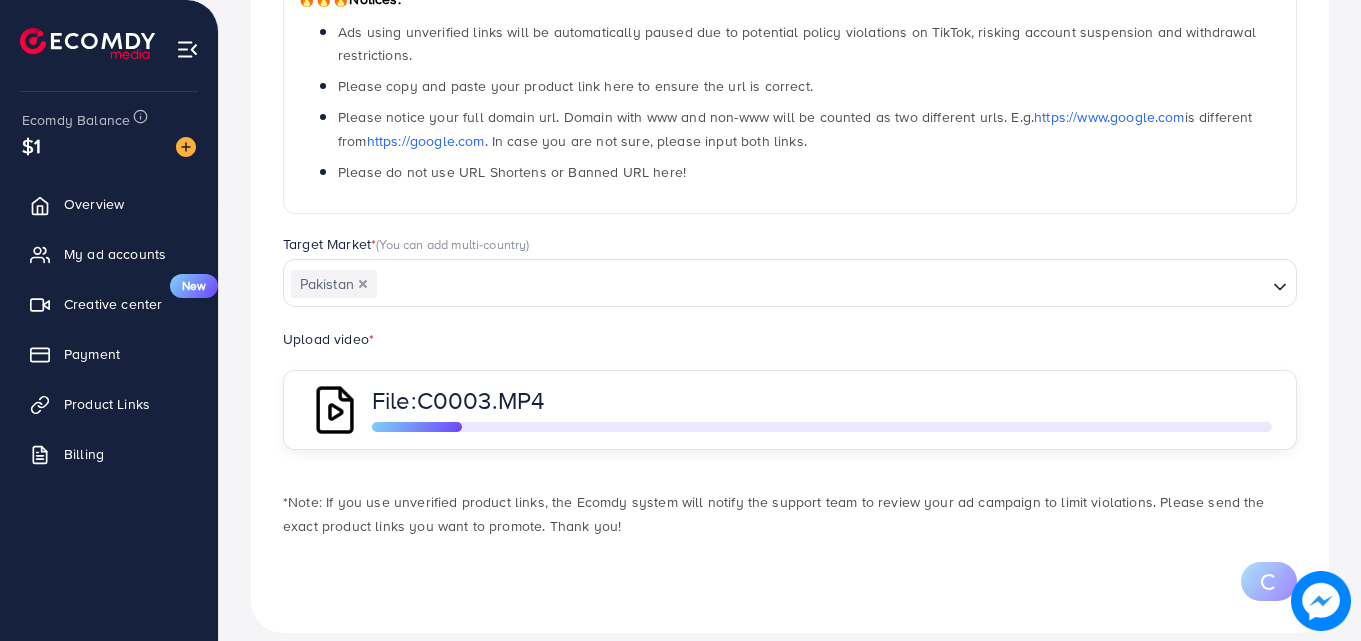 drag, startPoint x: 976, startPoint y: 540, endPoint x: 896, endPoint y: 680, distance: 161.24515 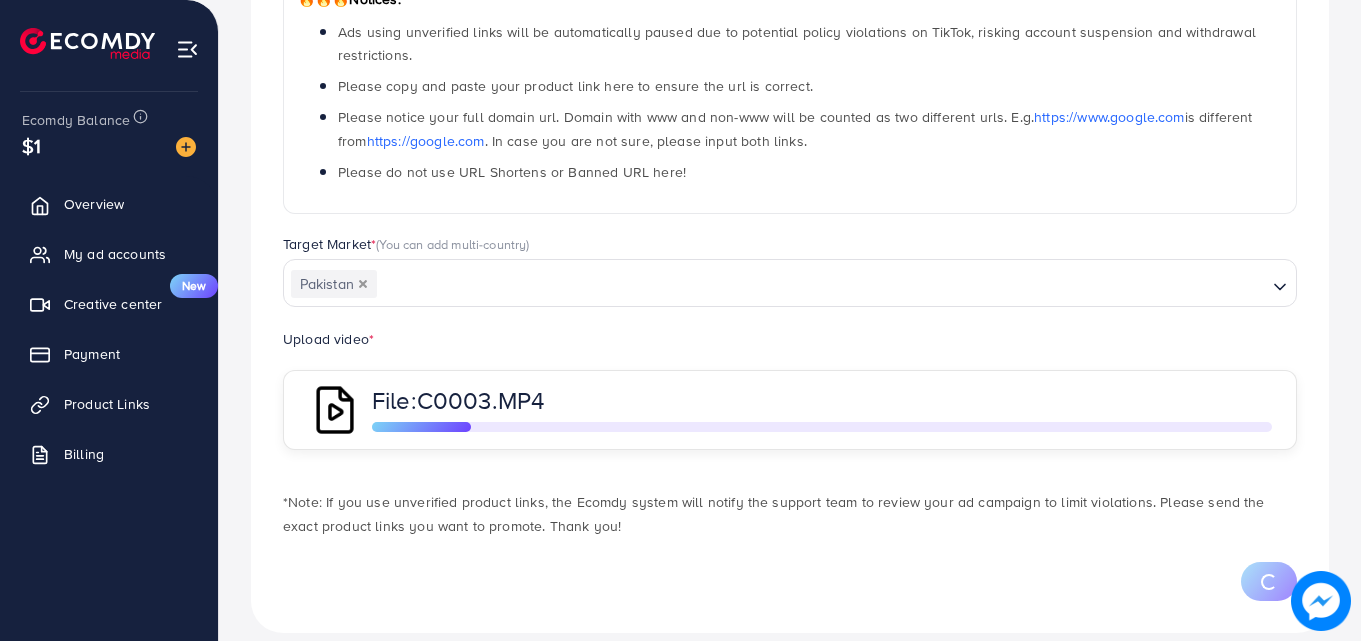 click on "*Note: If you use unverified product links, the Ecomdy system will notify the support team to review your ad campaign to limit violations. Please send the exact product links you want to promote. Thank you!" at bounding box center [790, 514] 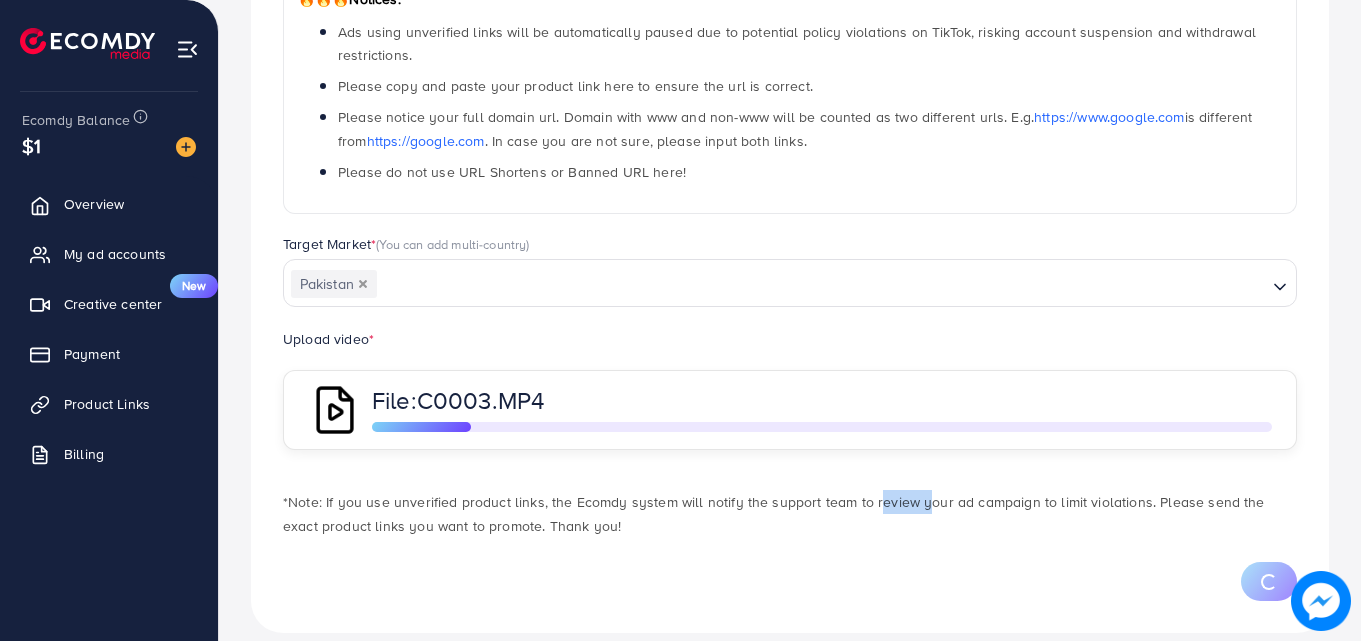 click on "*Note: If you use unverified product links, the Ecomdy system will notify the support team to review your ad campaign to limit violations. Please send the exact product links you want to promote. Thank you!" at bounding box center (790, 514) 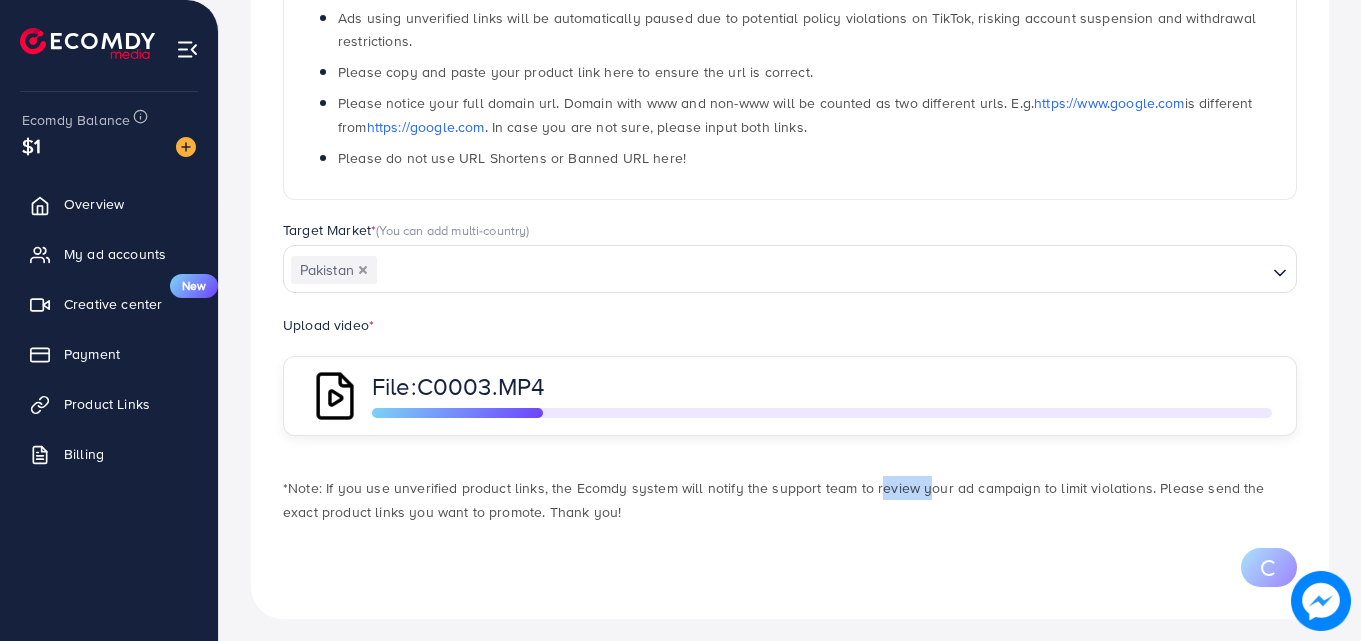 scroll, scrollTop: 377, scrollLeft: 0, axis: vertical 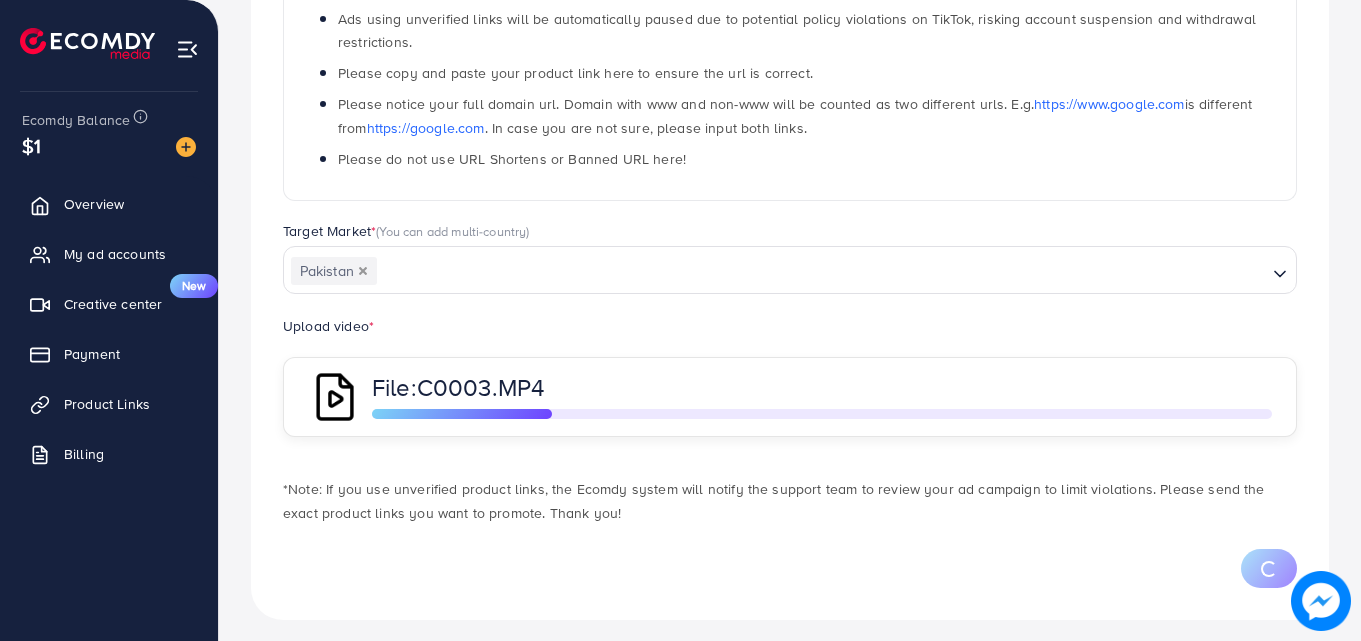 click on "*Note: If you use unverified product links, the Ecomdy system will notify the support team to review your ad campaign to limit violations. Please send the exact product links you want to promote. Thank you!" at bounding box center (790, 501) 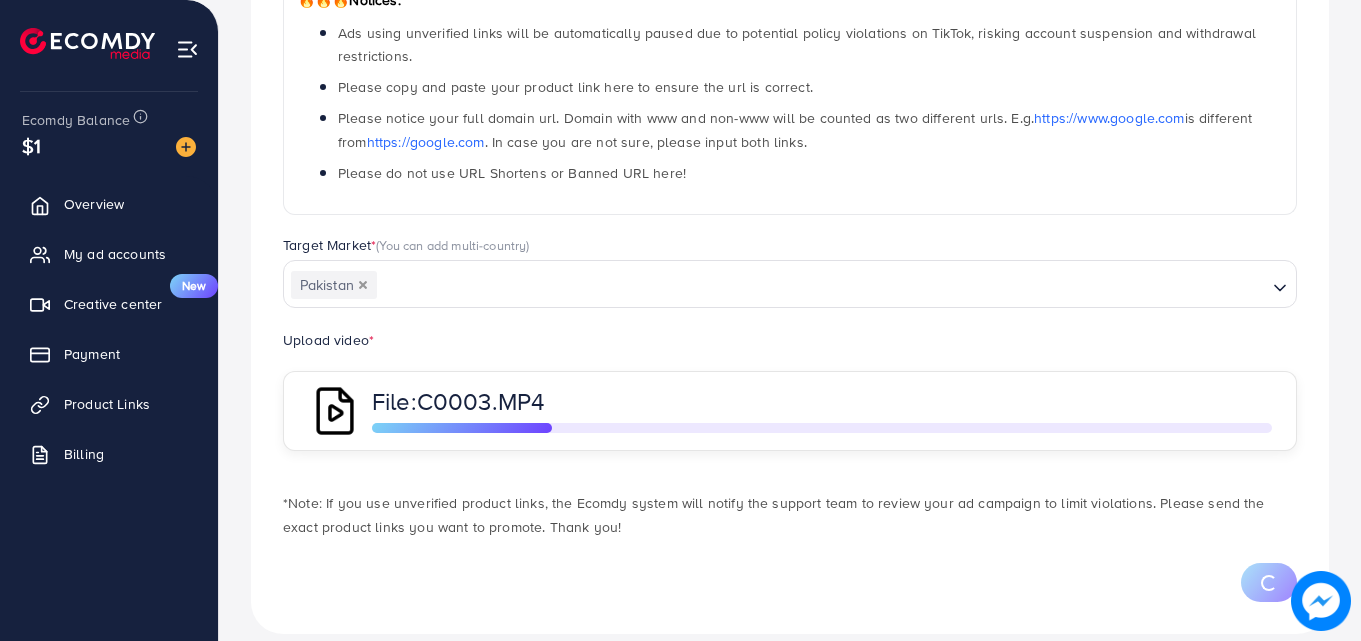 scroll, scrollTop: 388, scrollLeft: 0, axis: vertical 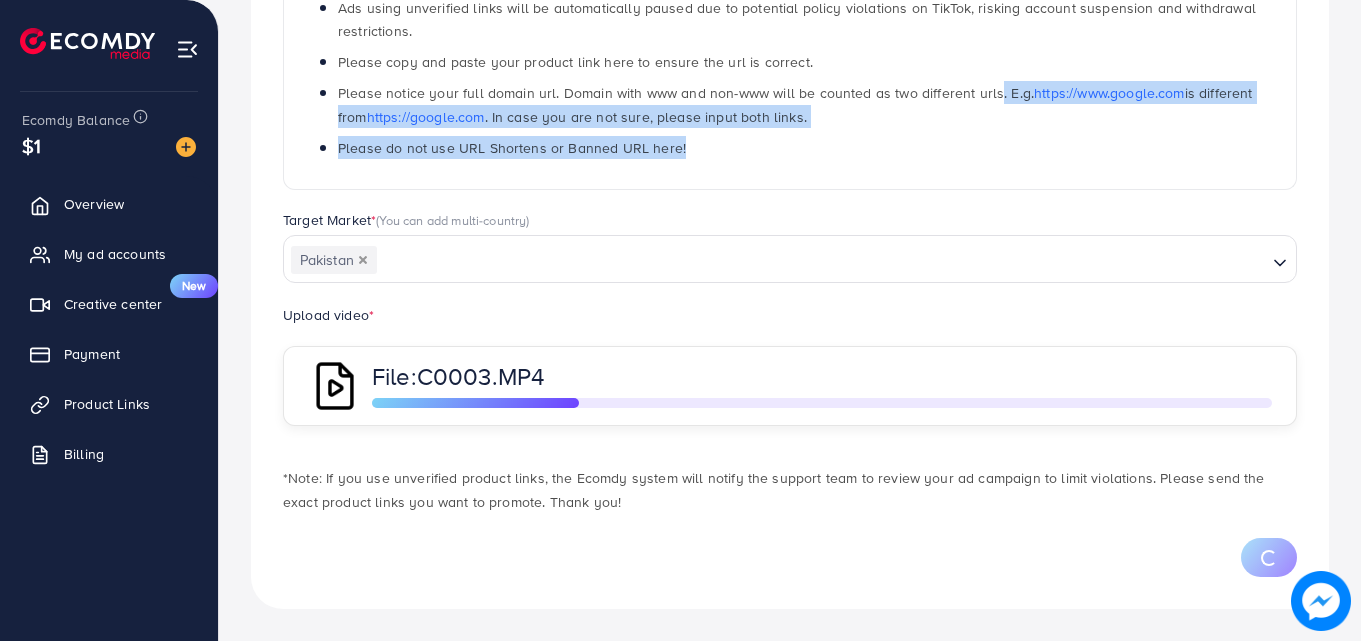 drag, startPoint x: 994, startPoint y: 90, endPoint x: 1219, endPoint y: 145, distance: 231.6247 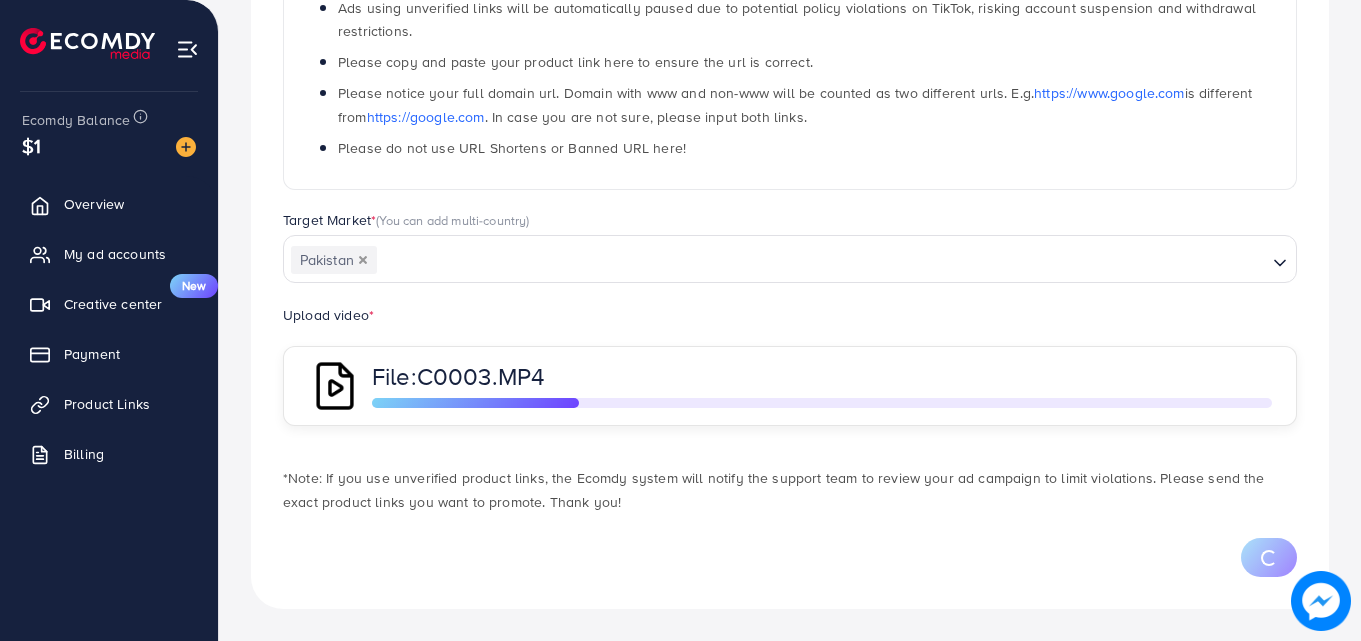 click on "🔥🔥🔥  Notices: Ads using unverified links will be automatically paused due to potential policy violations on TikTok, risking account suspension and withdrawal restrictions. Please copy and paste your product link here to ensure the url is correct. Please notice your full domain url. Domain with www and non-www will be counted as two different urls. E.g.  https://www.google.com  is different from  https://google.com . In case you are not sure, please input both links. Please do not use URL Shortens or Banned URL here!" at bounding box center (790, 69) 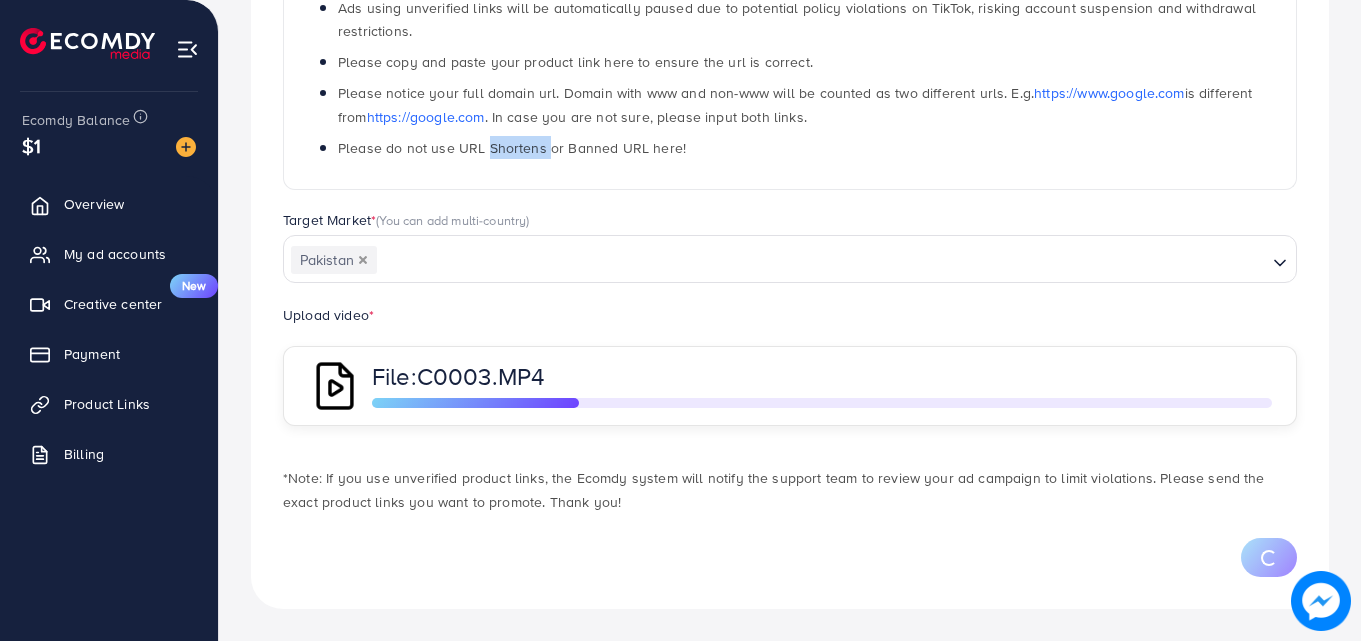 click on "Please do not use URL Shortens or Banned URL here!" at bounding box center [512, 148] 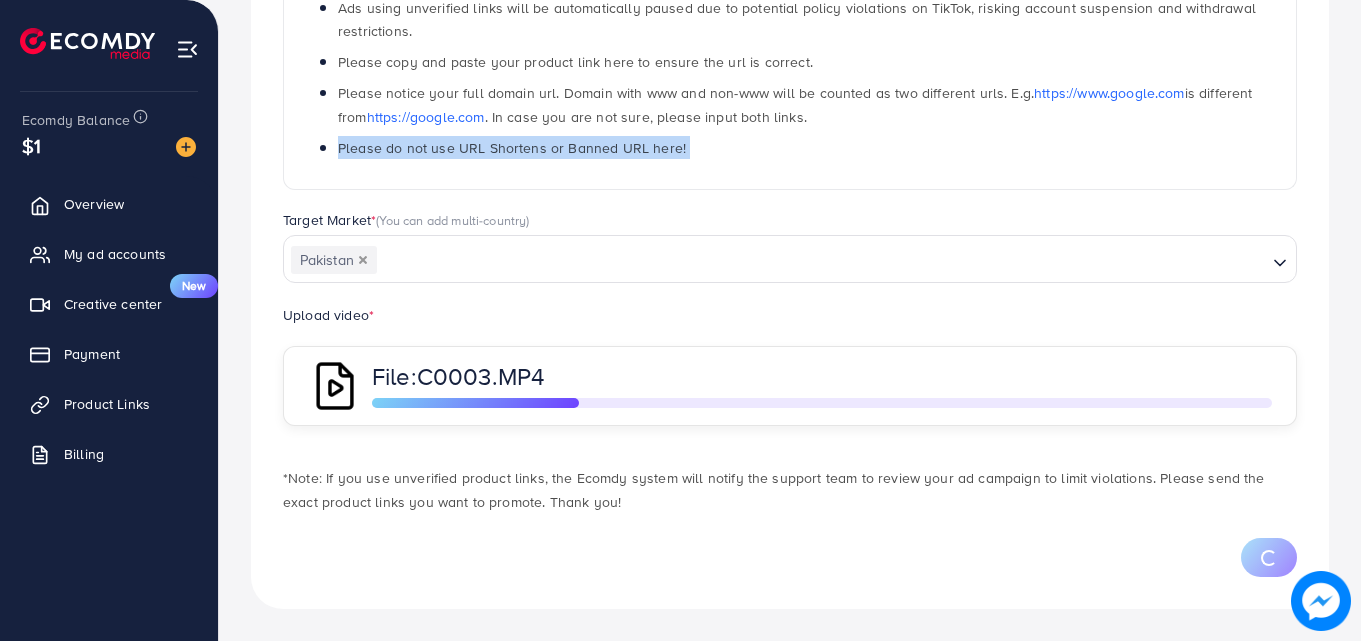 click on "Please do not use URL Shortens or Banned URL here!" at bounding box center [512, 148] 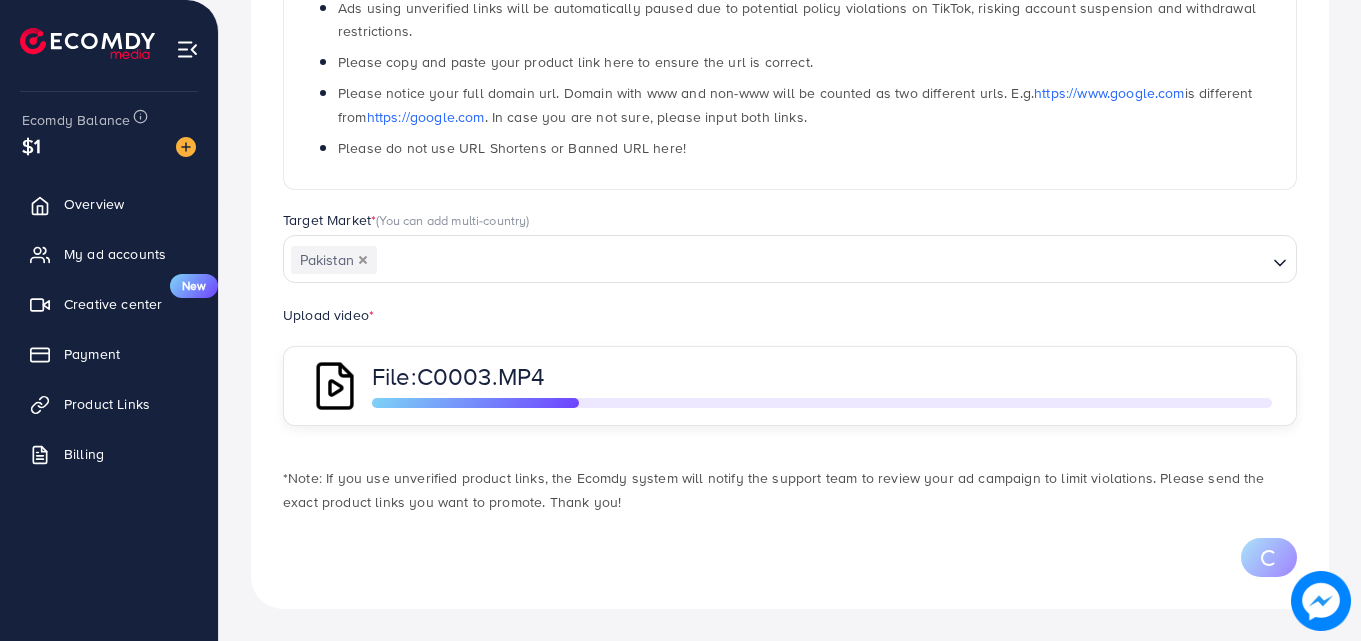click on "Please do not use URL Shortens or Banned URL here!" at bounding box center (512, 148) 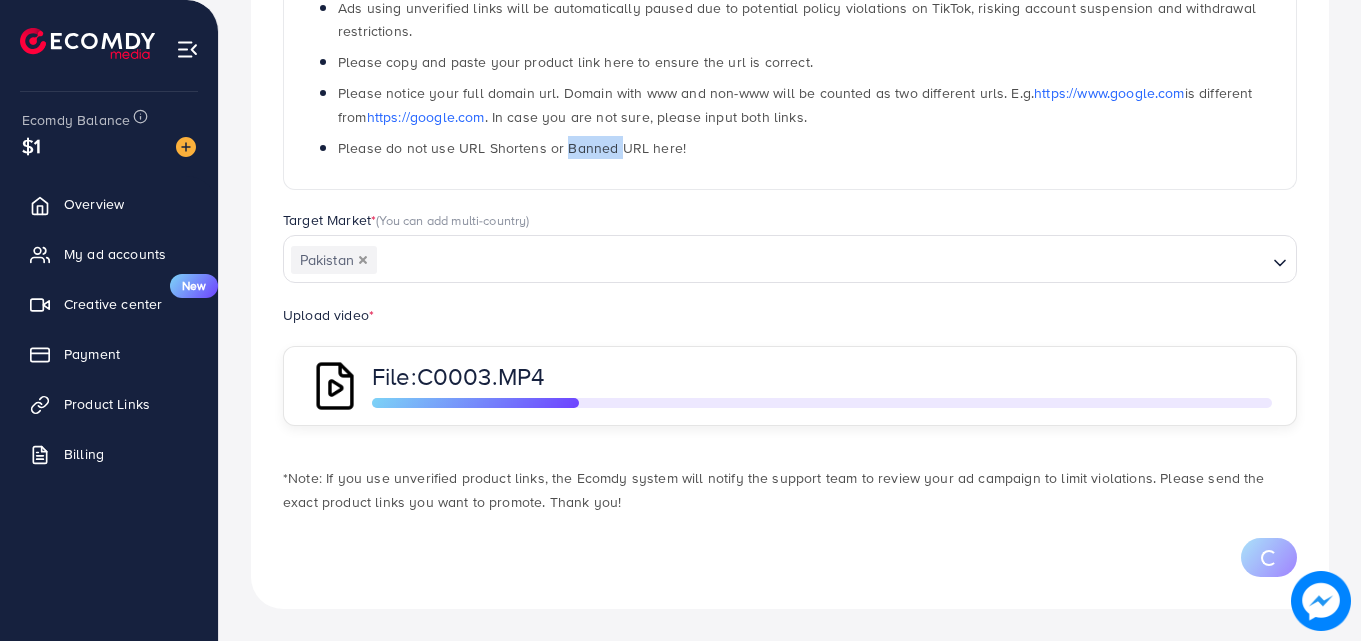 click on "Please do not use URL Shortens or Banned URL here!" at bounding box center (512, 148) 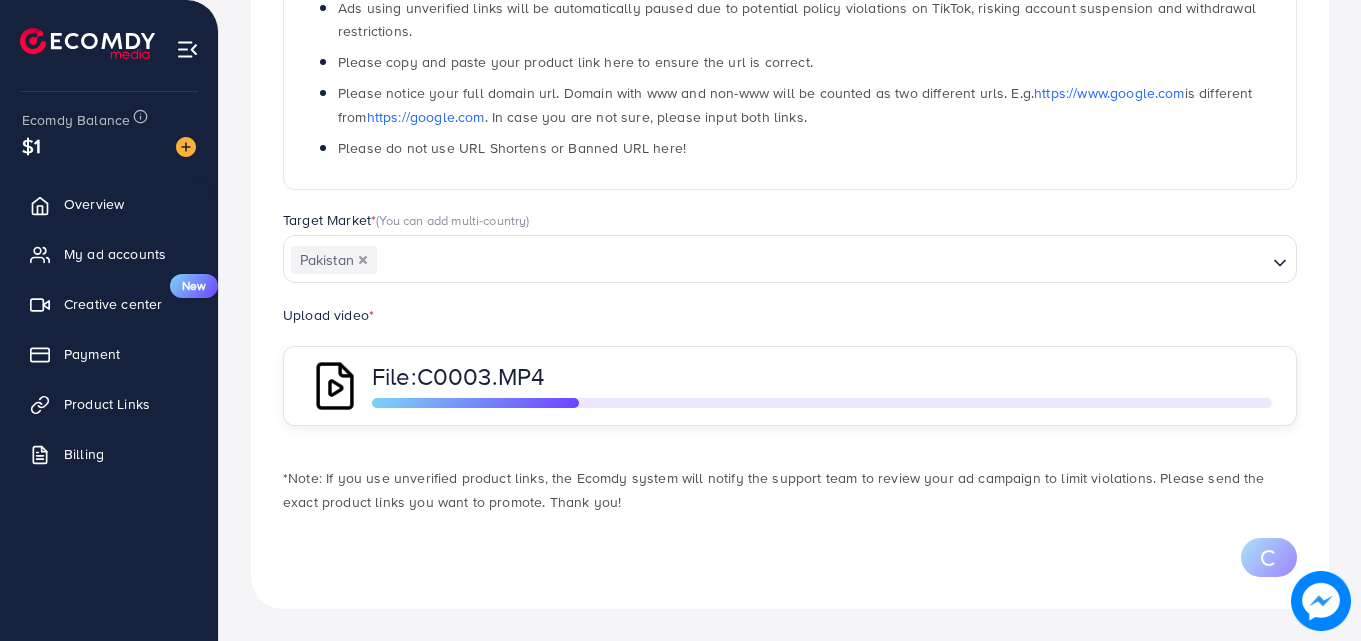 click on "Please do not use URL Shortens or Banned URL here!" at bounding box center [512, 148] 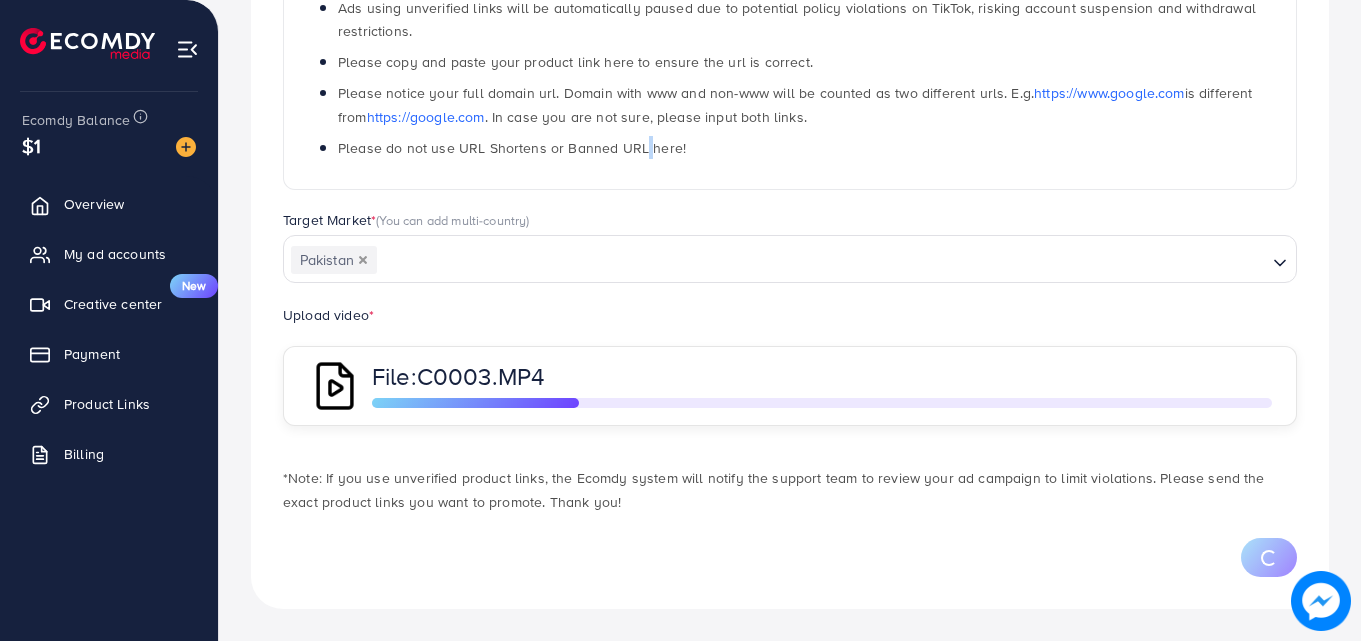 click on "Please do not use URL Shortens or Banned URL here!" at bounding box center (512, 148) 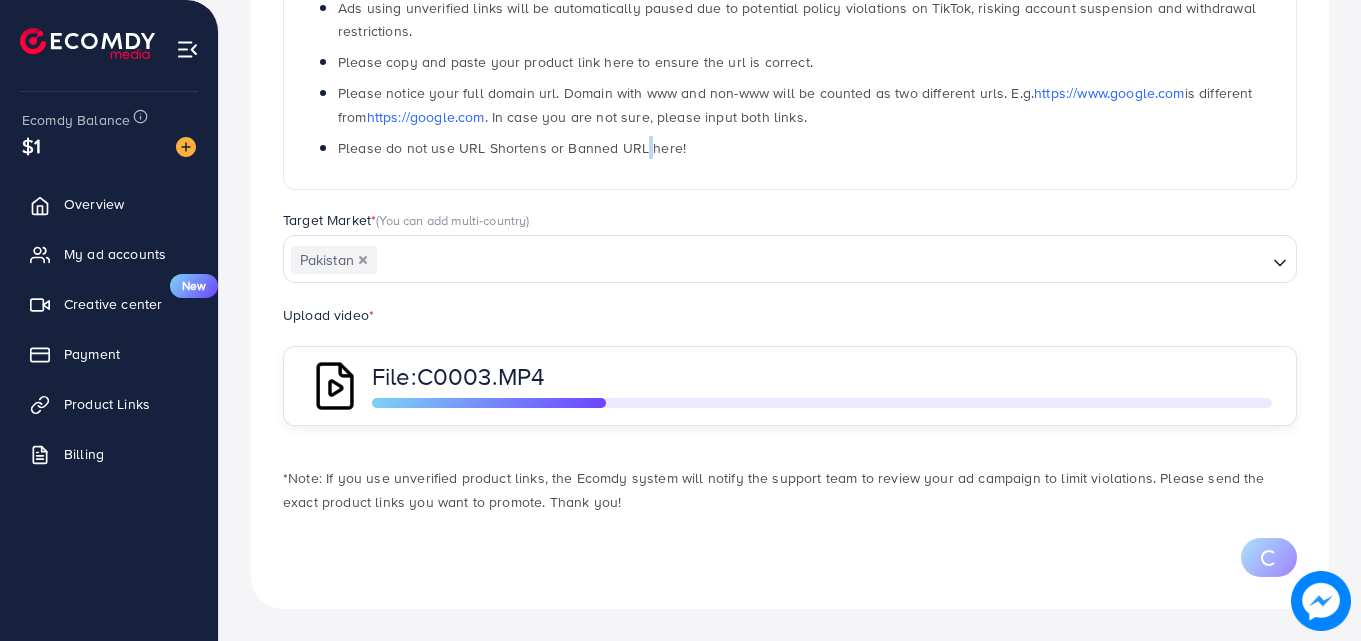 click on "Please do not use URL Shortens or Banned URL here!" at bounding box center [512, 148] 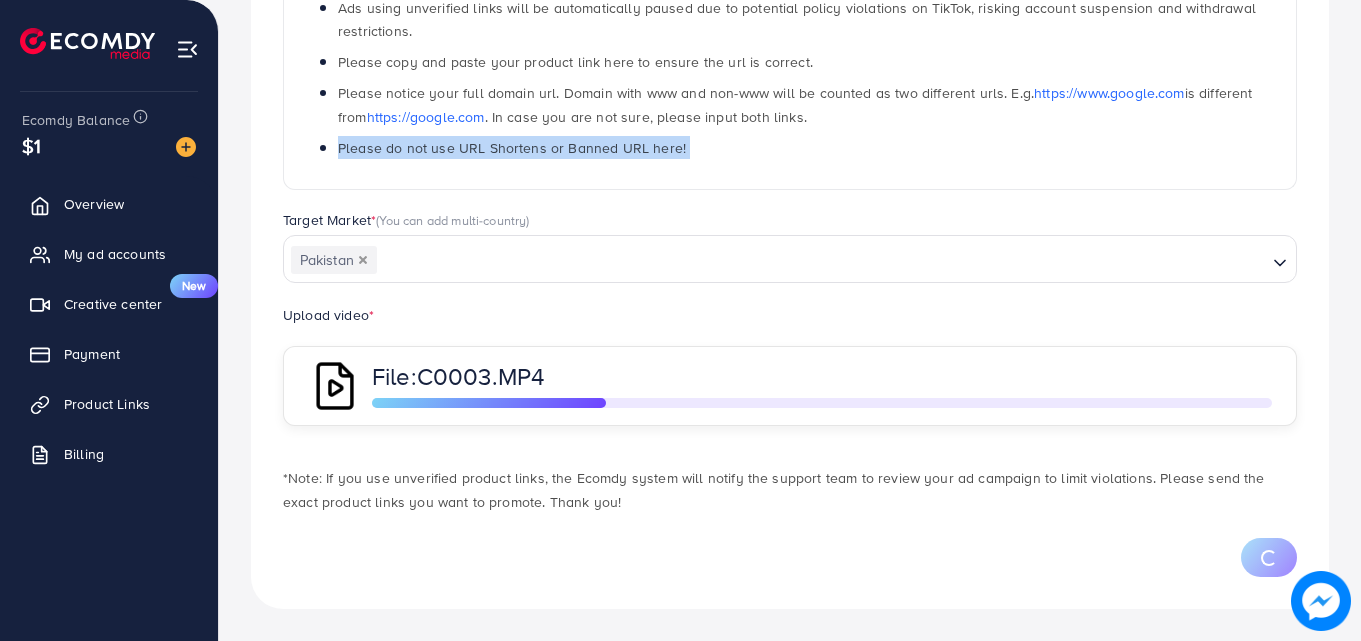 click on "Please do not use URL Shortens or Banned URL here!" at bounding box center [512, 148] 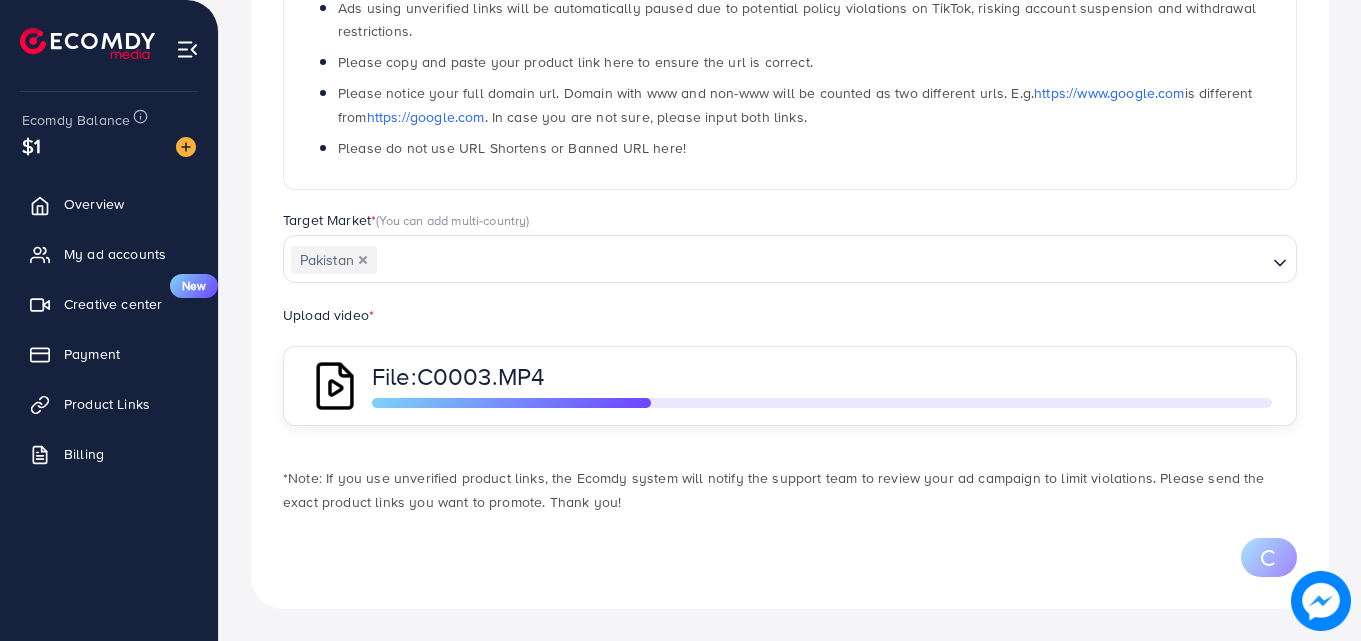 click on "Please do not use URL Shortens or Banned URL here!" at bounding box center (512, 148) 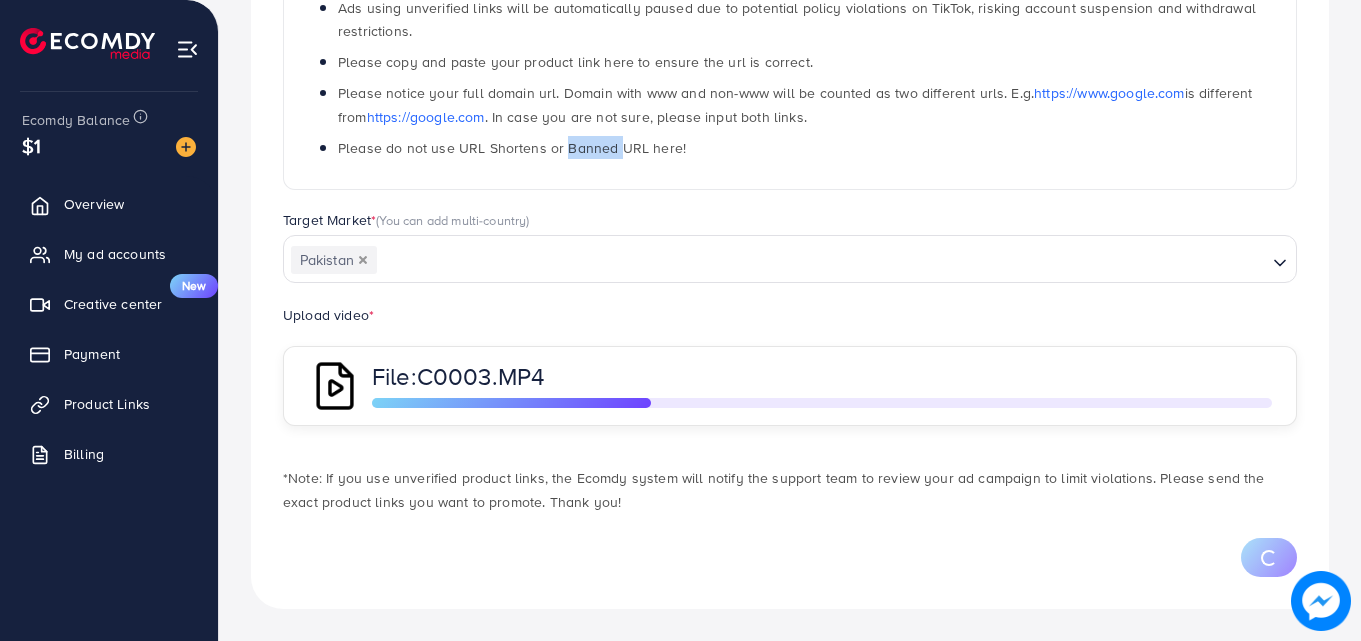 click on "Please do not use URL Shortens or Banned URL here!" at bounding box center (512, 148) 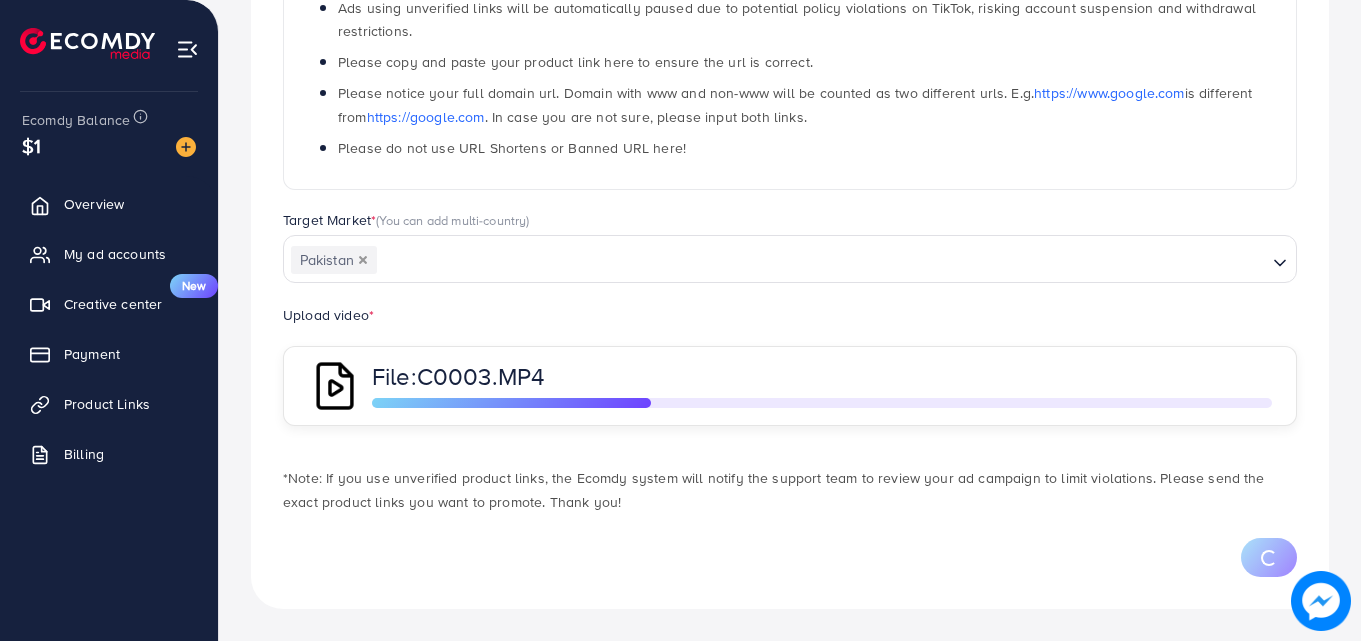 click on "Please do not use URL Shortens or Banned URL here!" at bounding box center [512, 148] 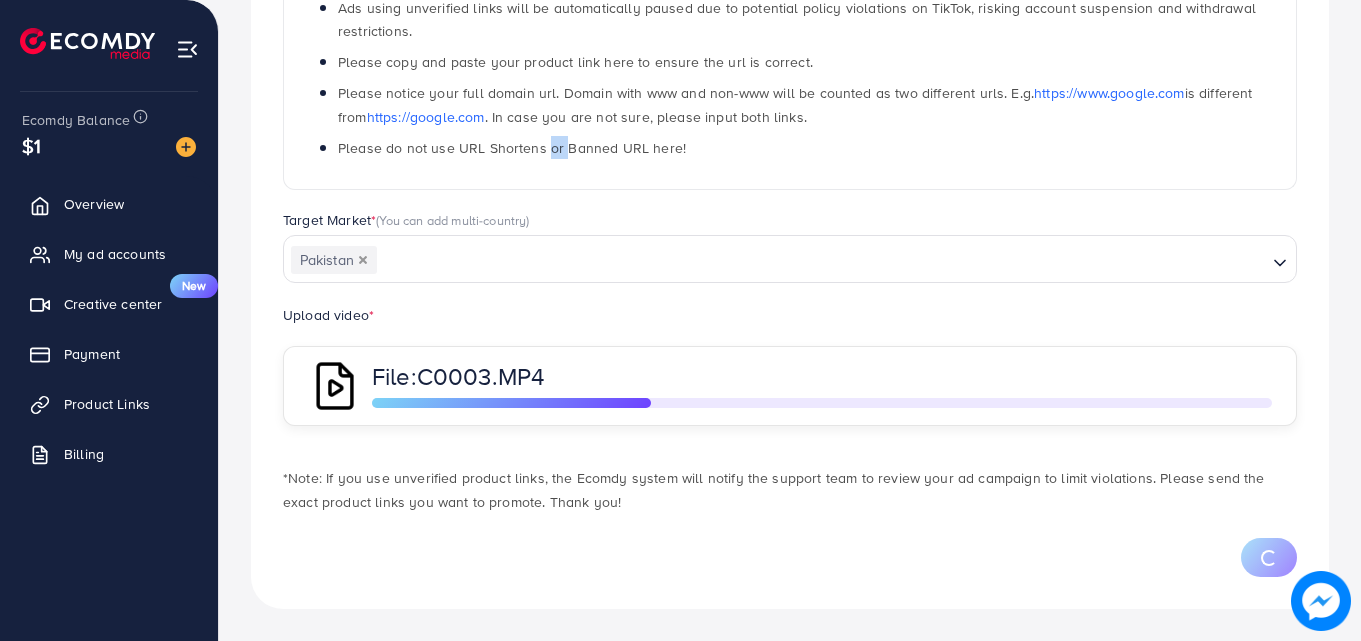 click on "Please do not use URL Shortens or Banned URL here!" at bounding box center [512, 148] 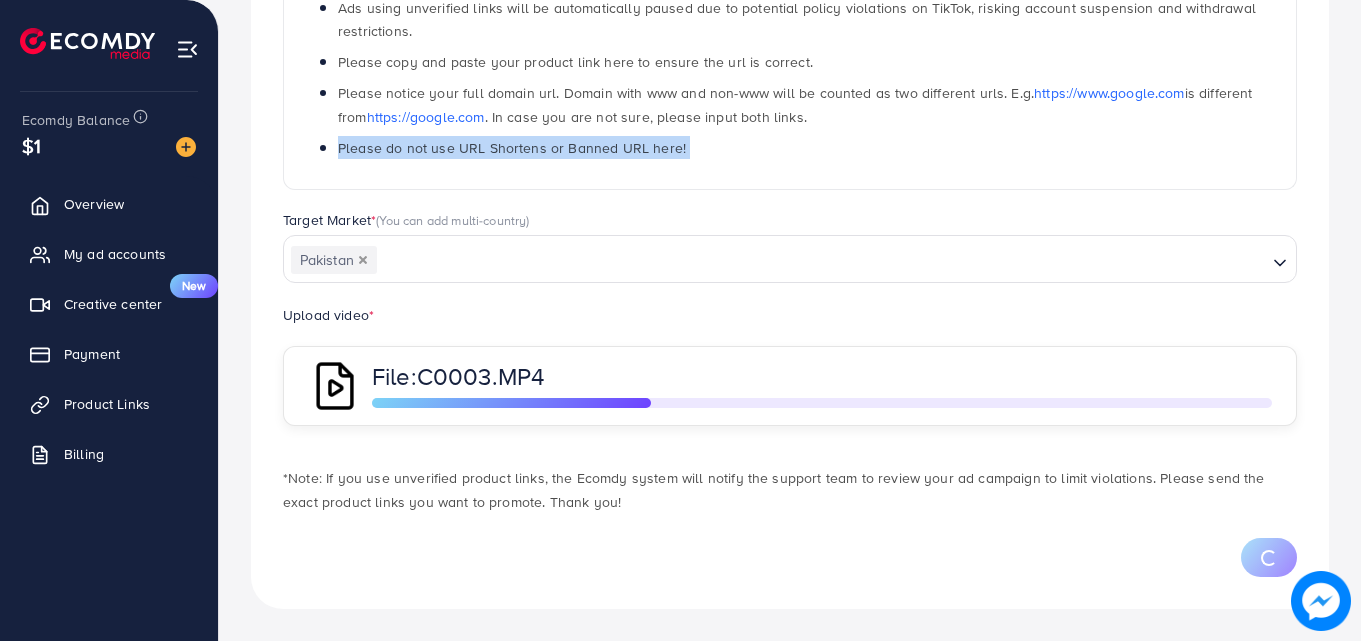 click on "Please do not use URL Shortens or Banned URL here!" at bounding box center [512, 148] 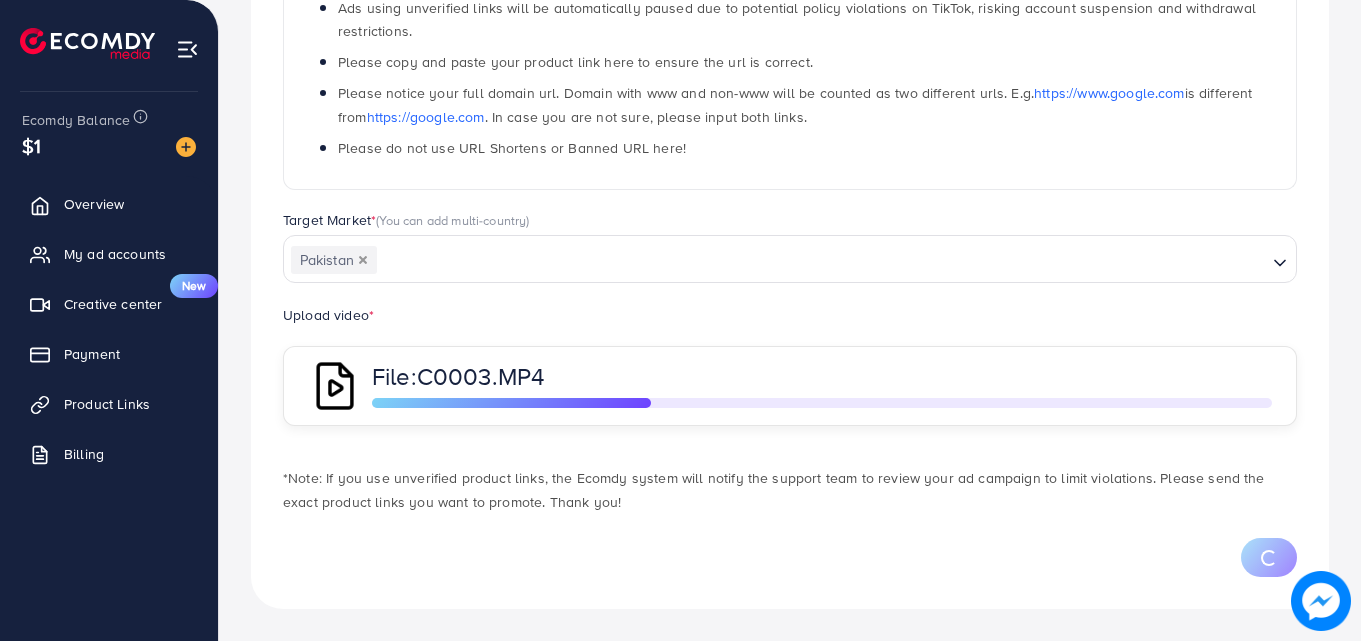 click on "Please do not use URL Shortens or Banned URL here!" at bounding box center [512, 148] 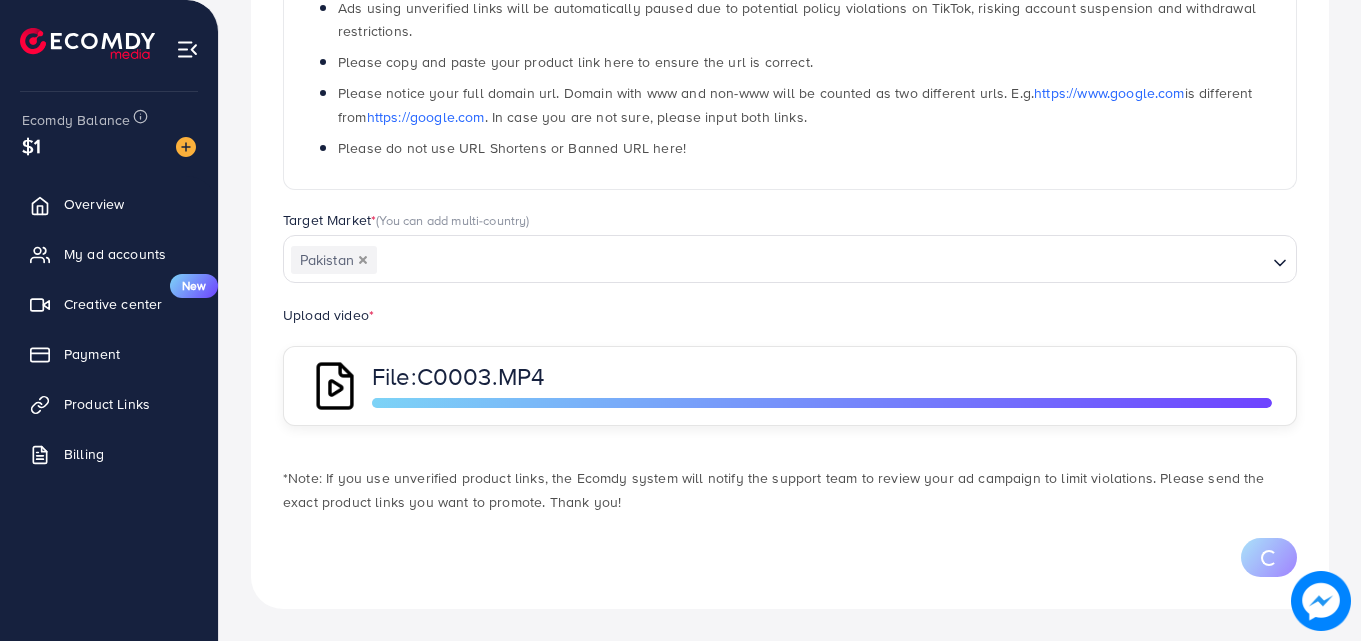click on "*Note: If you use unverified product links, the Ecomdy system will notify the support team to review your ad campaign to limit violations. Please send the exact product links you want to promote. Thank you!" at bounding box center (790, 490) 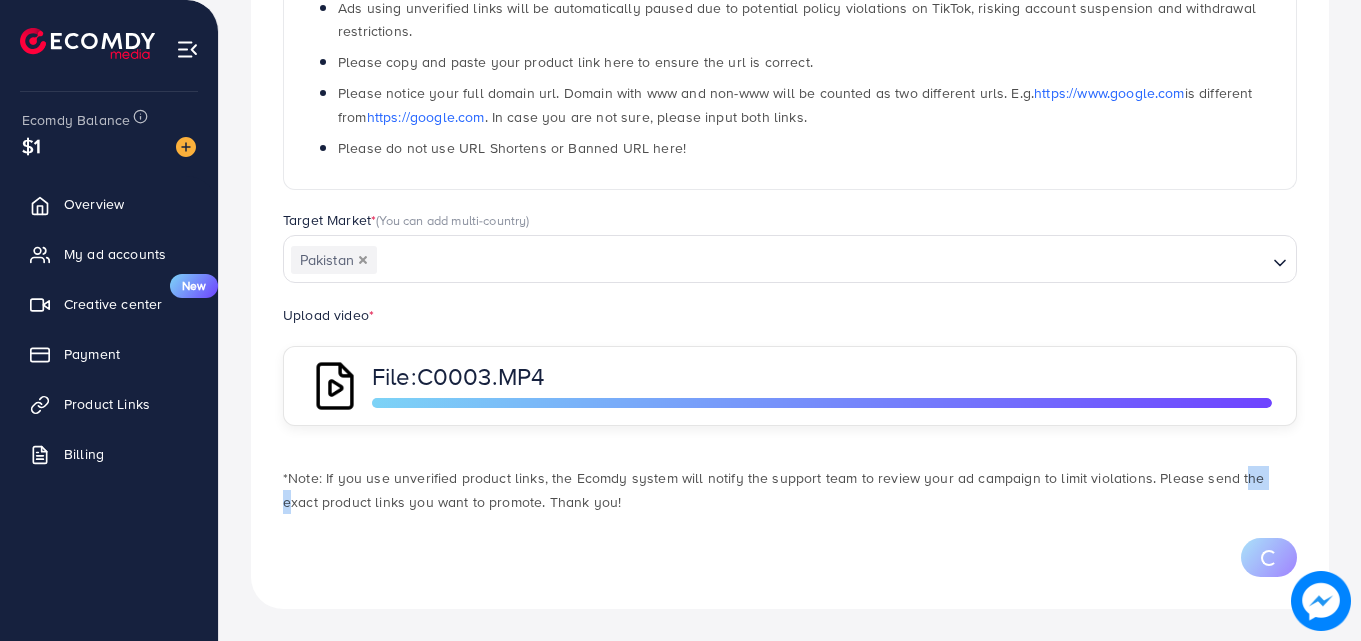 click on "*Note: If you use unverified product links, the Ecomdy system will notify the support team to review your ad campaign to limit violations. Please send the exact product links you want to promote. Thank you!" at bounding box center (790, 490) 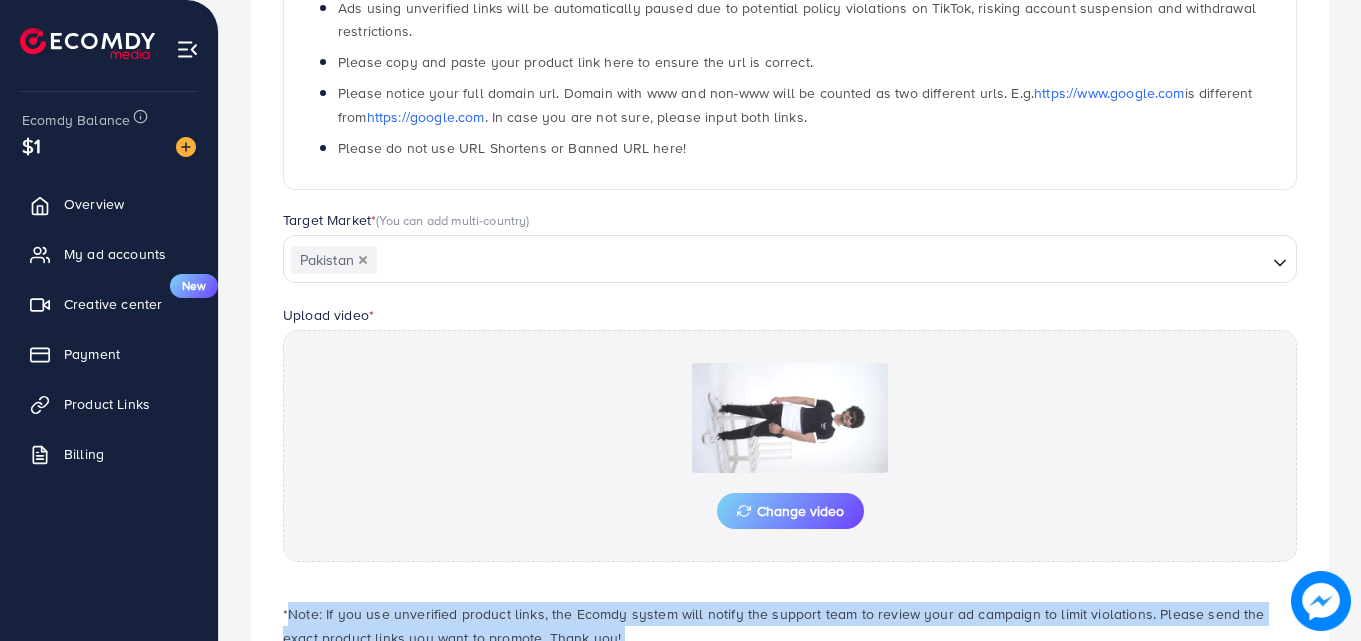 click on "Change video" at bounding box center (790, 446) 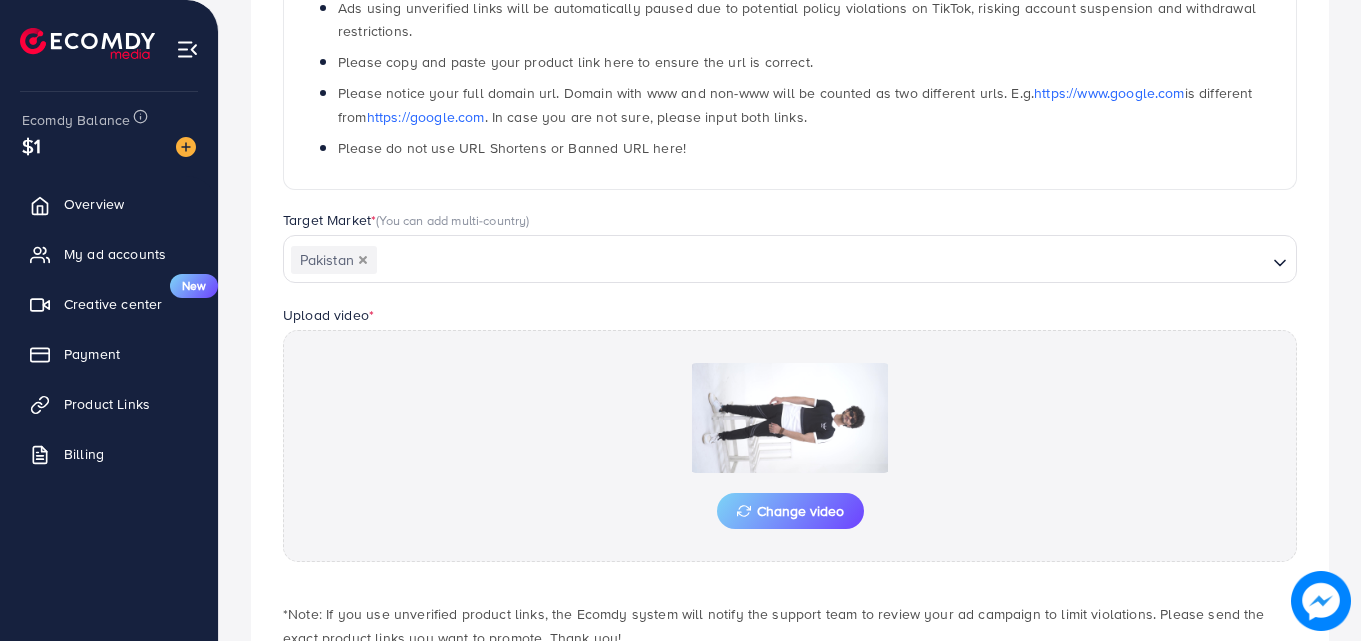 click on "Upload video  *  Change video" at bounding box center (790, 432) 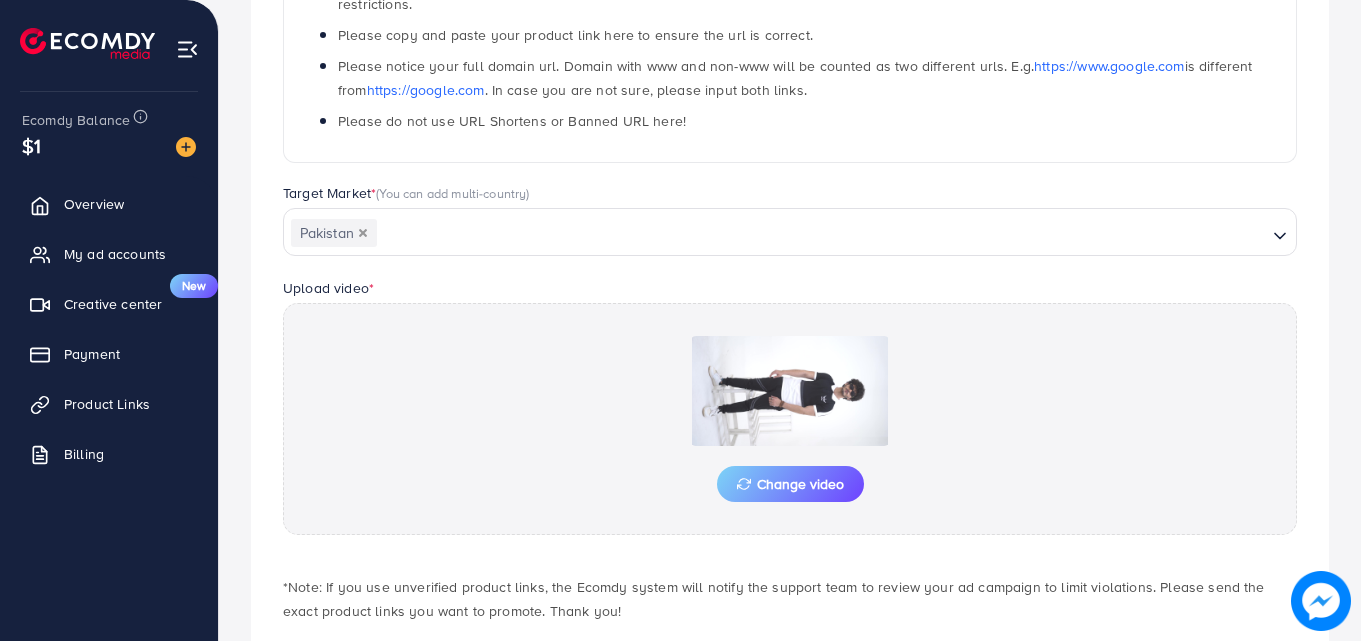 scroll, scrollTop: 521, scrollLeft: 0, axis: vertical 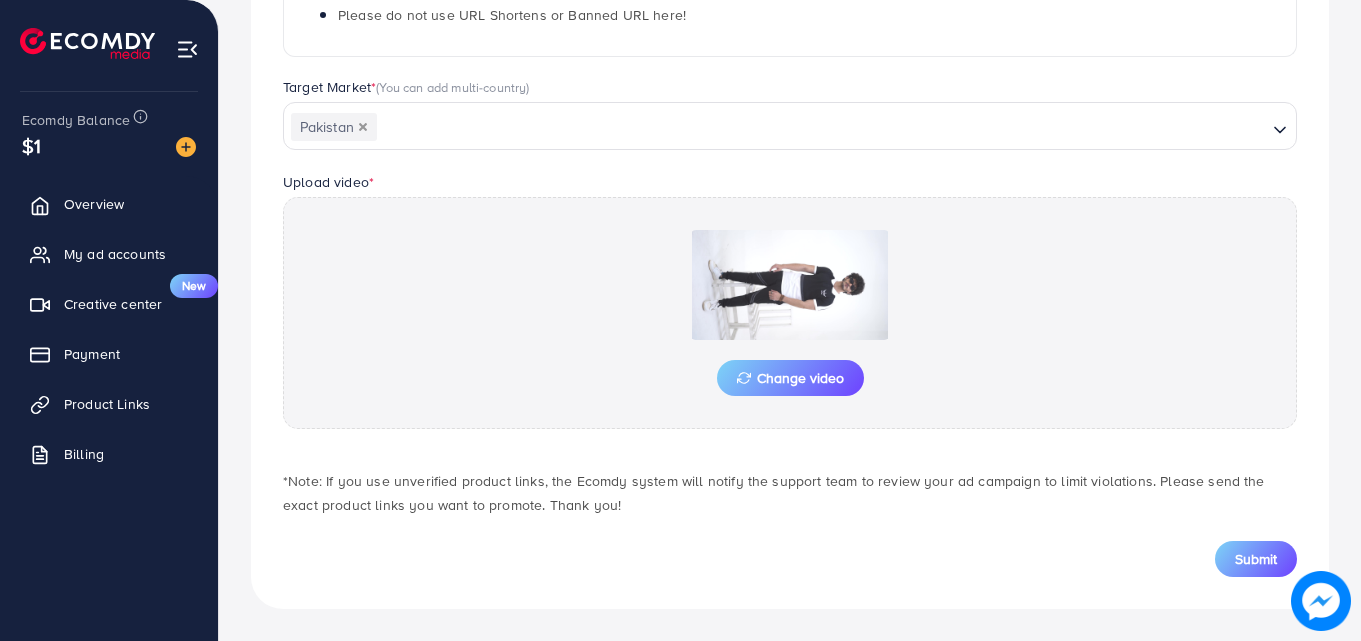 click on "Submit" at bounding box center (1256, 559) 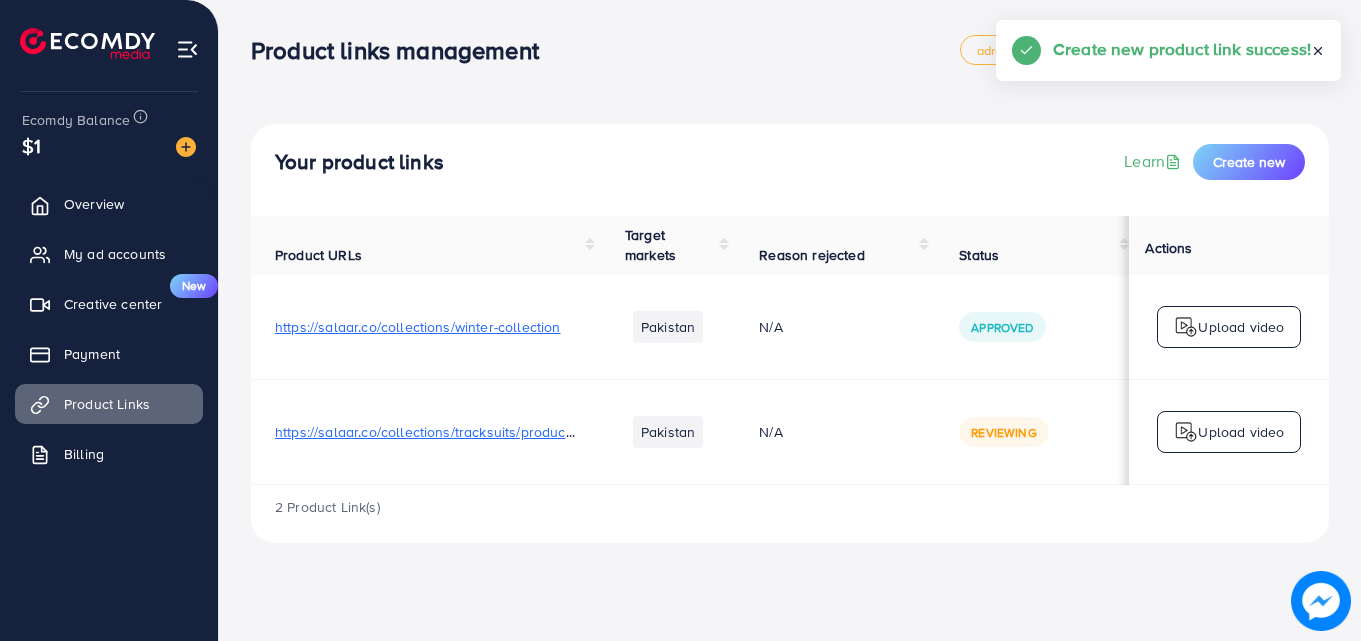 scroll, scrollTop: 0, scrollLeft: 0, axis: both 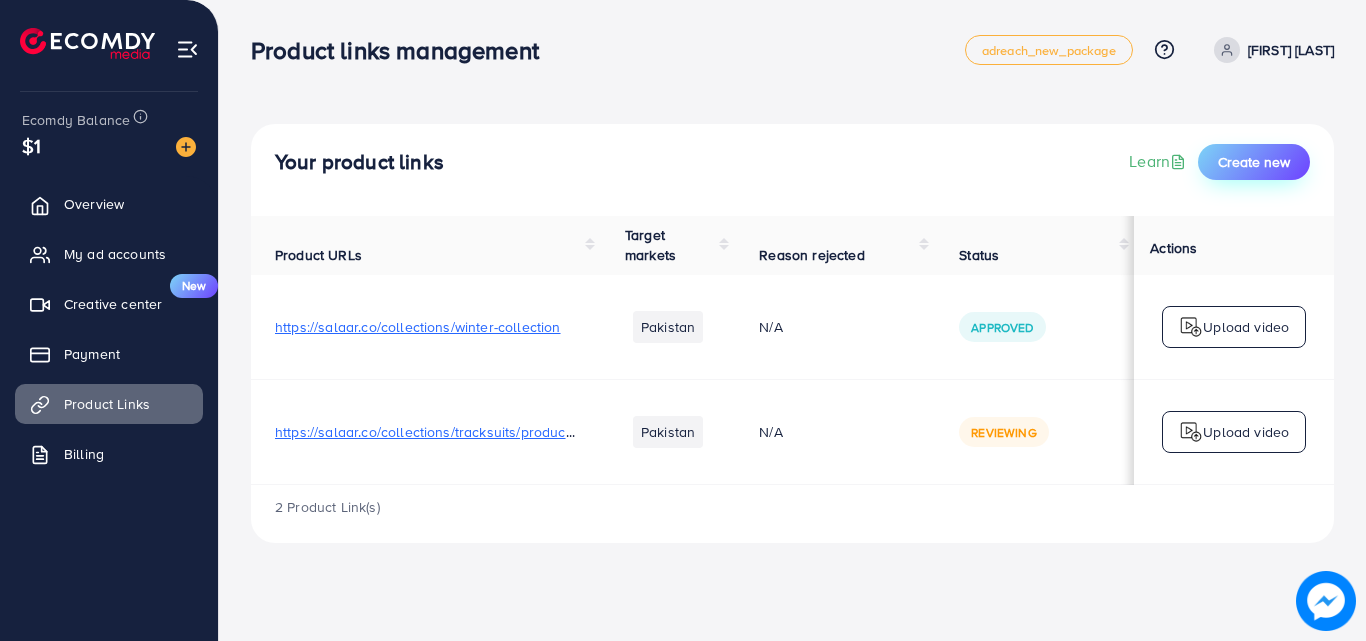 click on "Create new" at bounding box center [1254, 162] 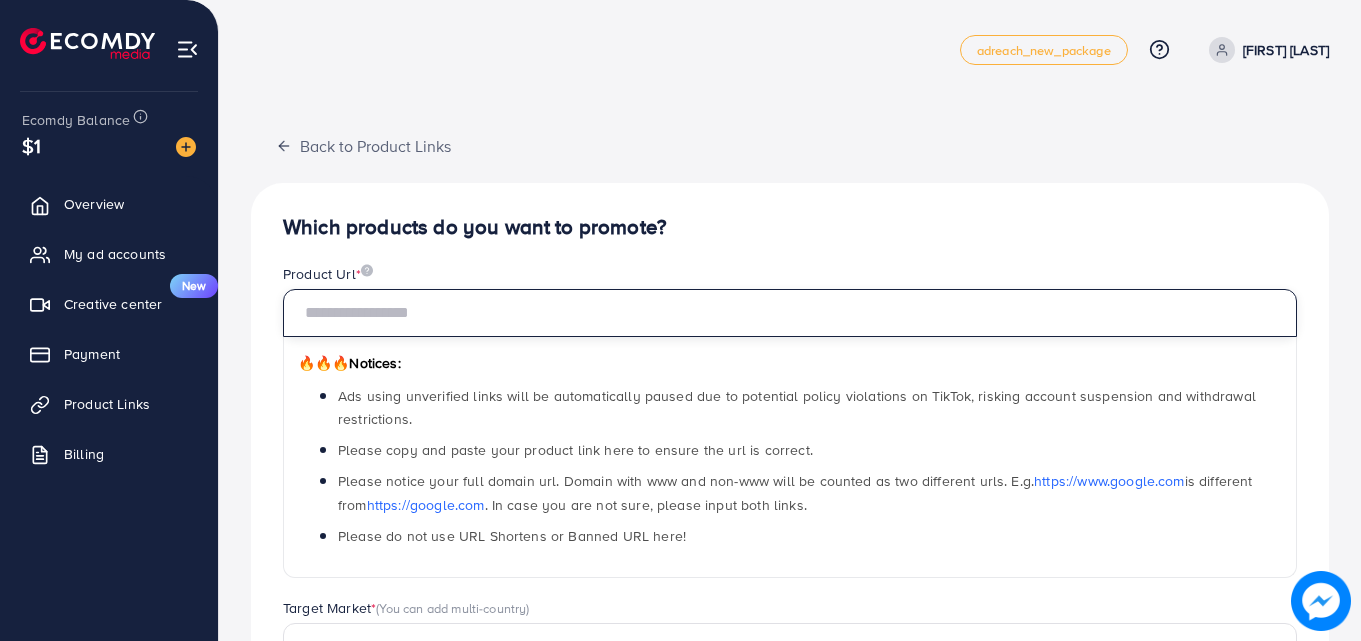 click at bounding box center [790, 313] 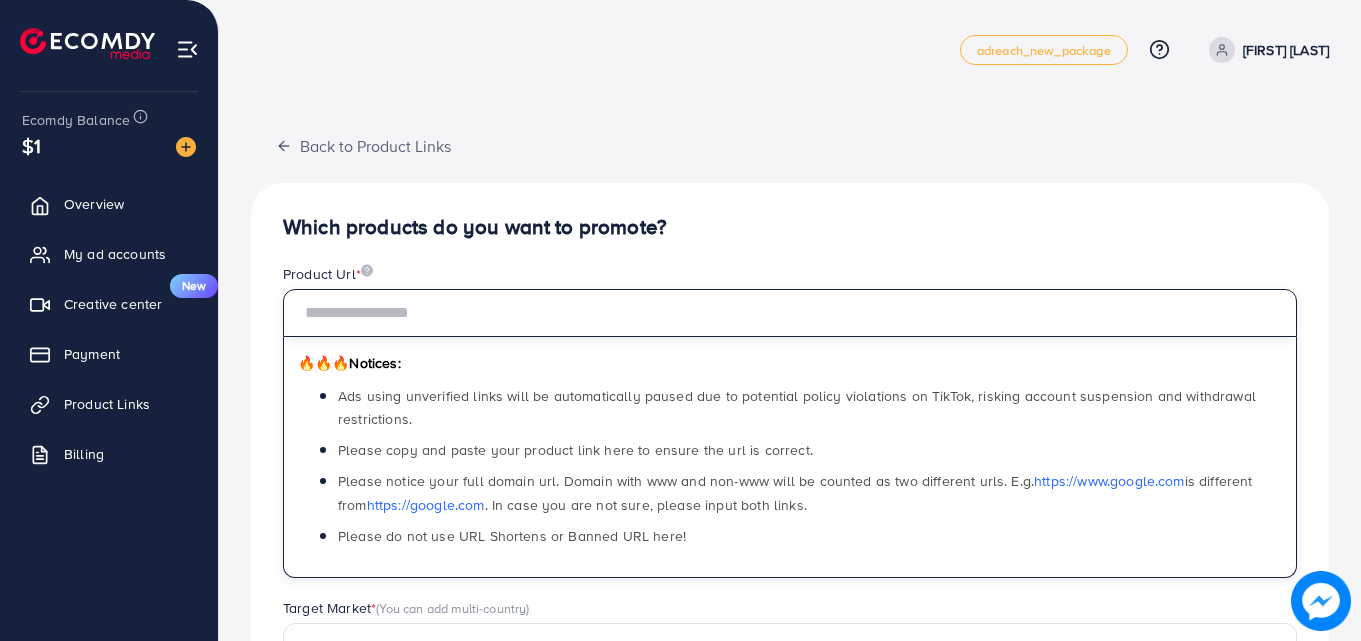 paste on "**********" 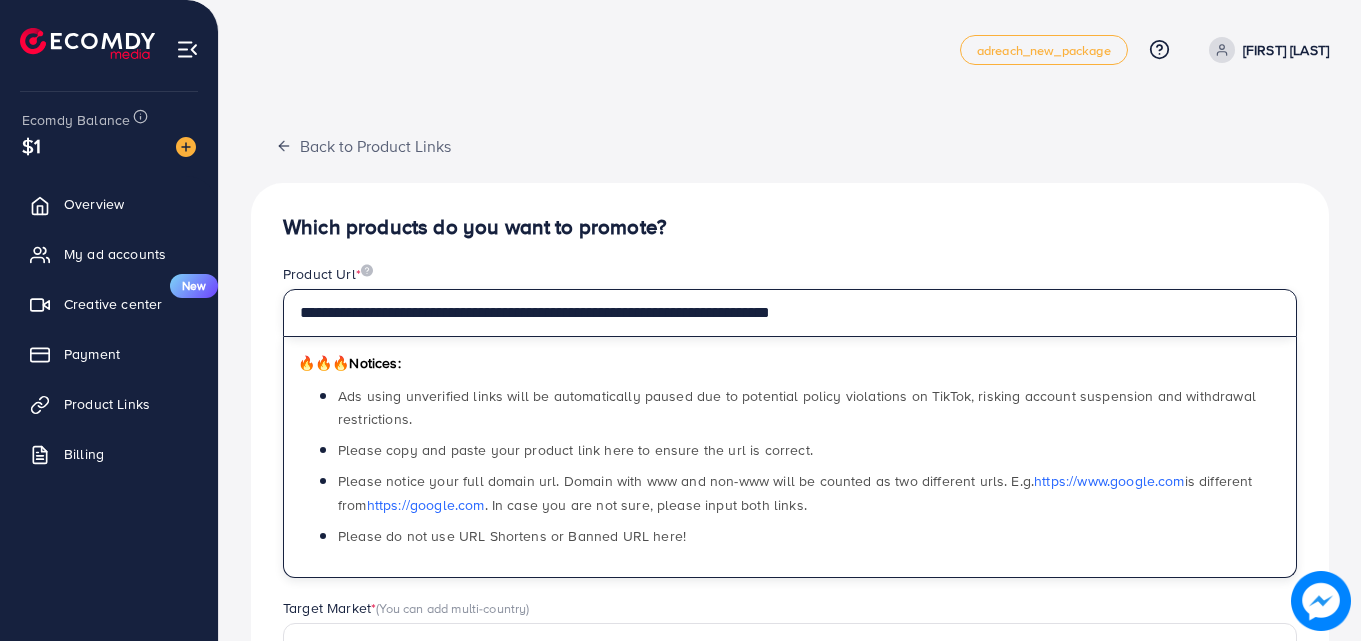 type on "**********" 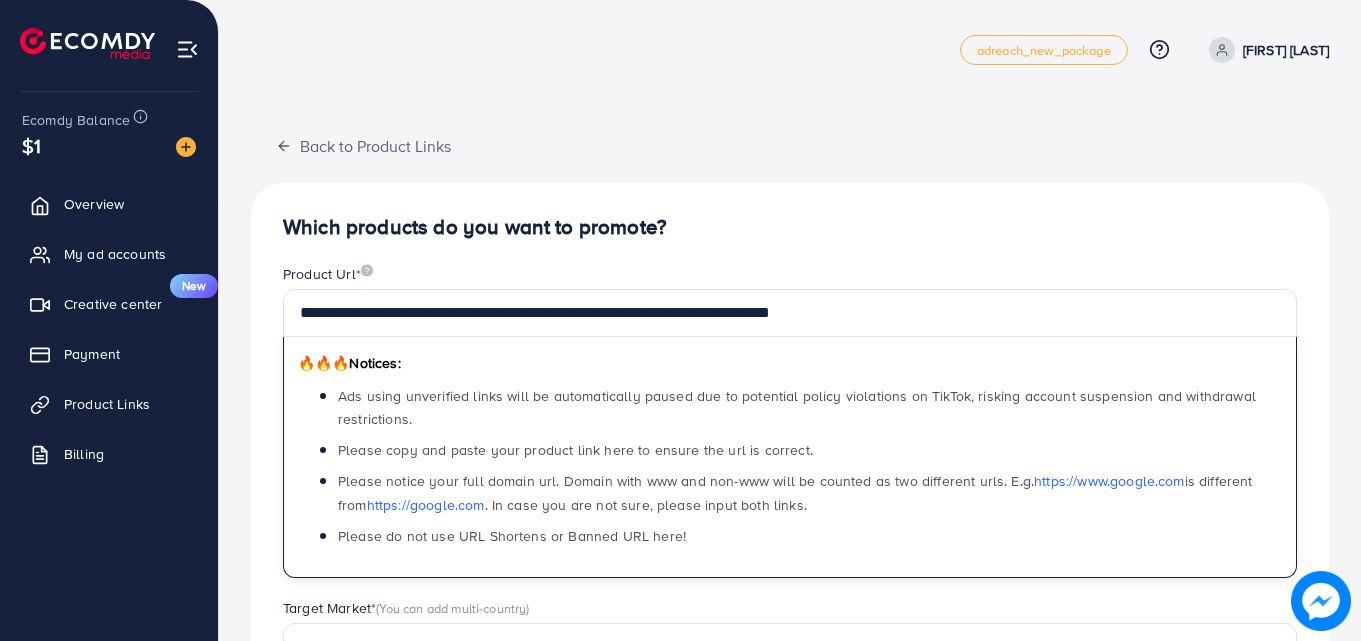 click on "Which products do you want to promote?" at bounding box center (790, 227) 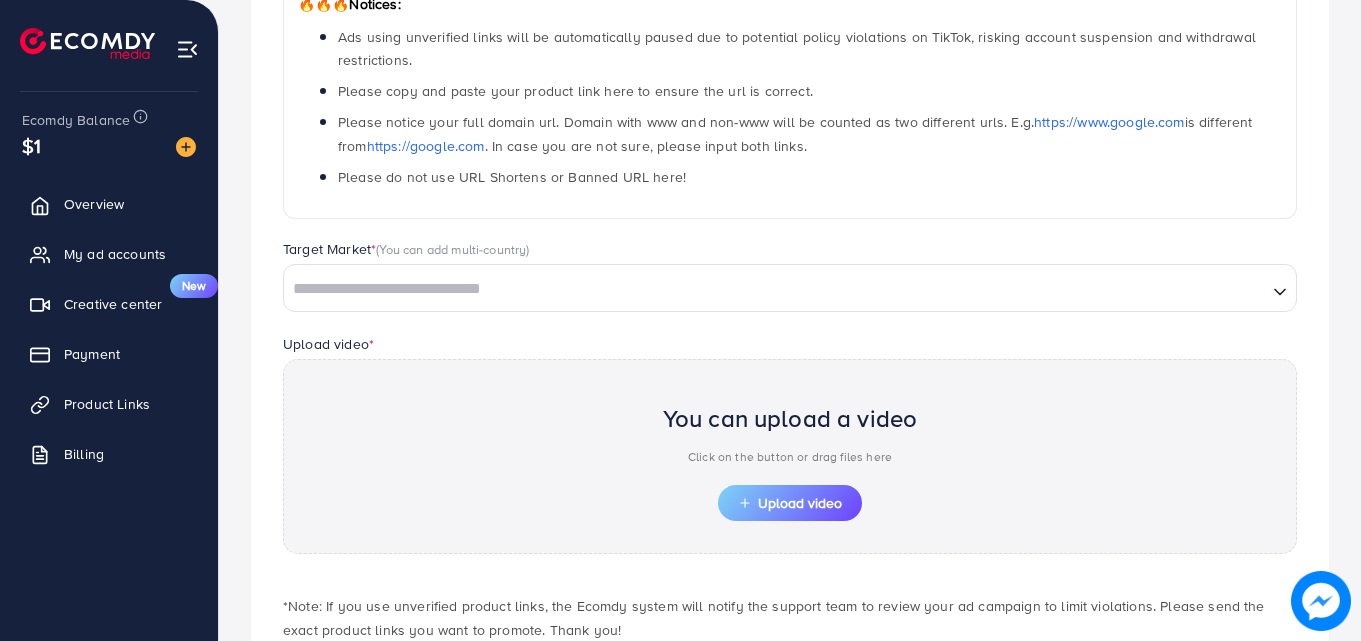 scroll, scrollTop: 383, scrollLeft: 0, axis: vertical 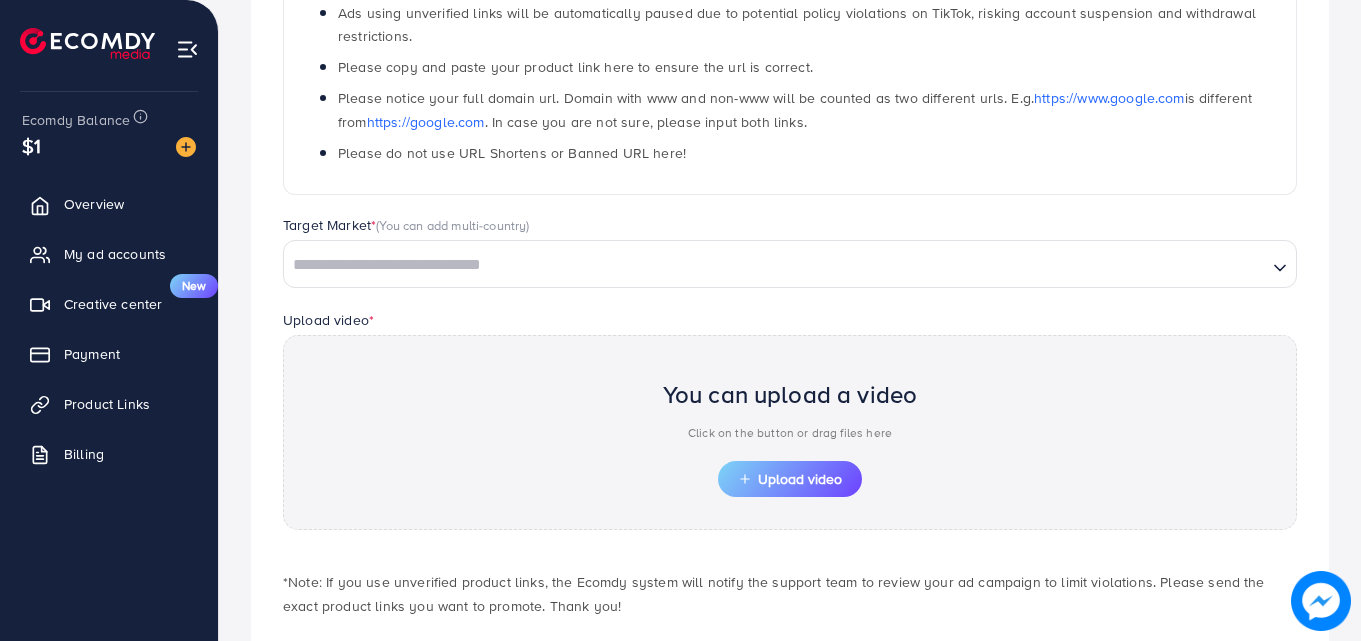 click on "Loading..." at bounding box center [790, 264] 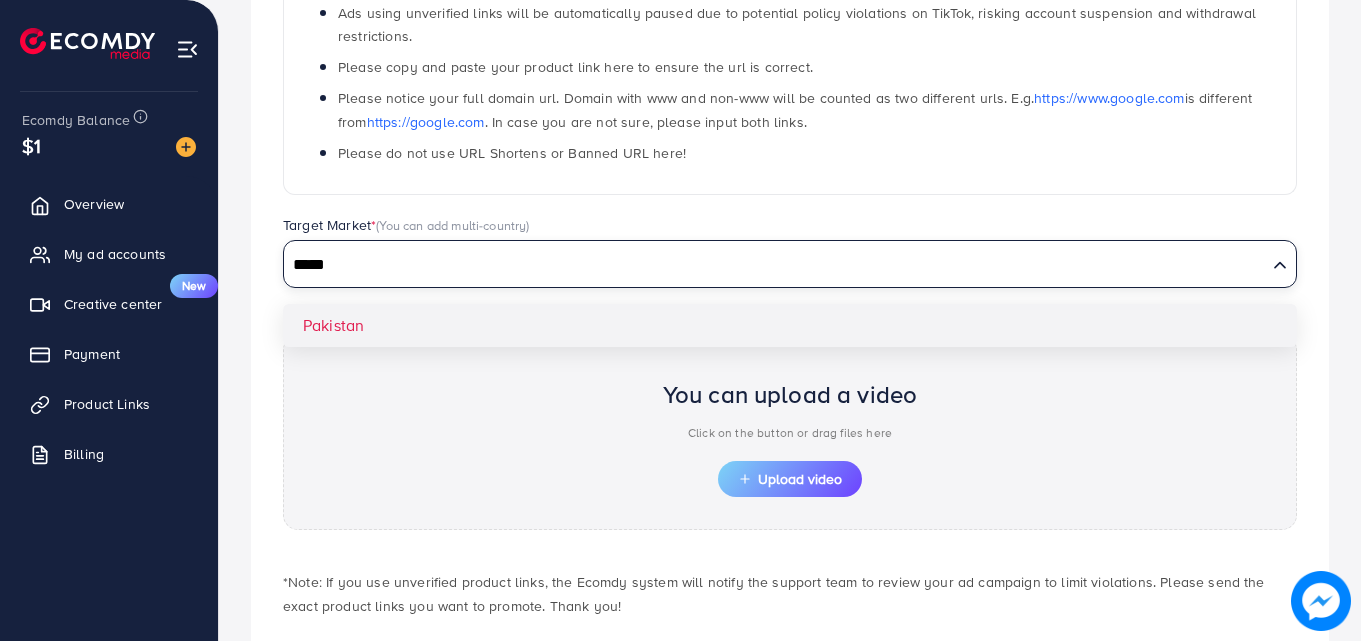 type on "*****" 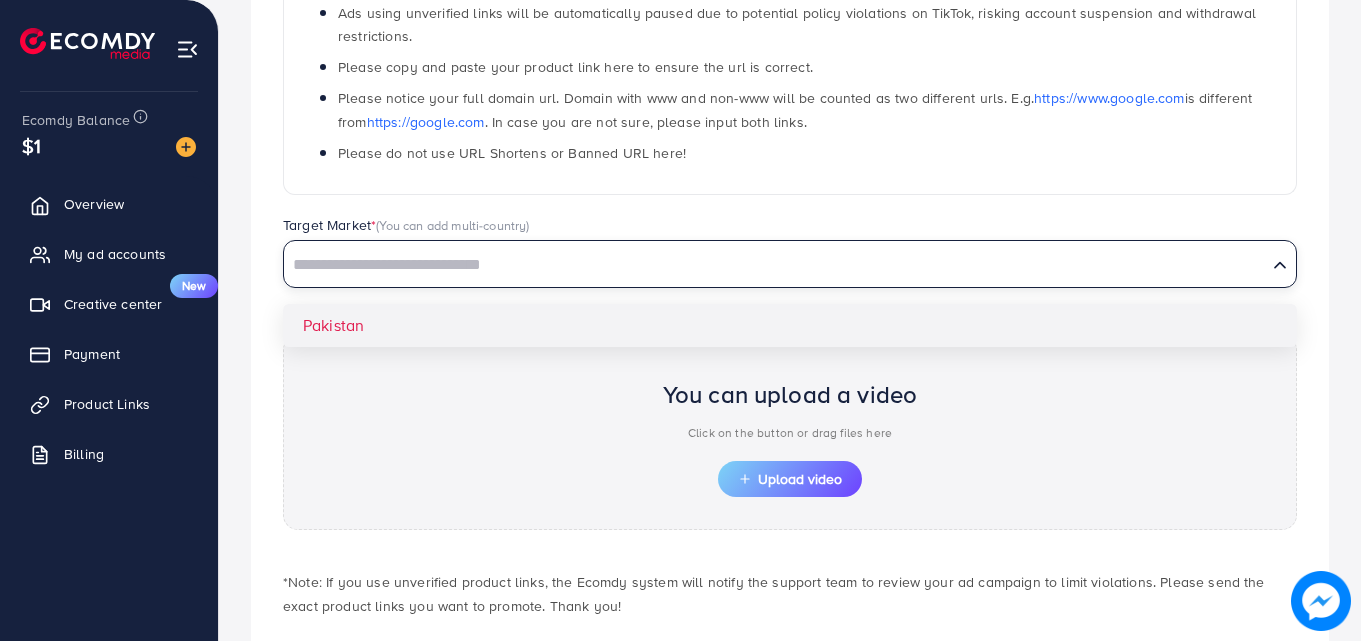 click on "**********" at bounding box center [790, 255] 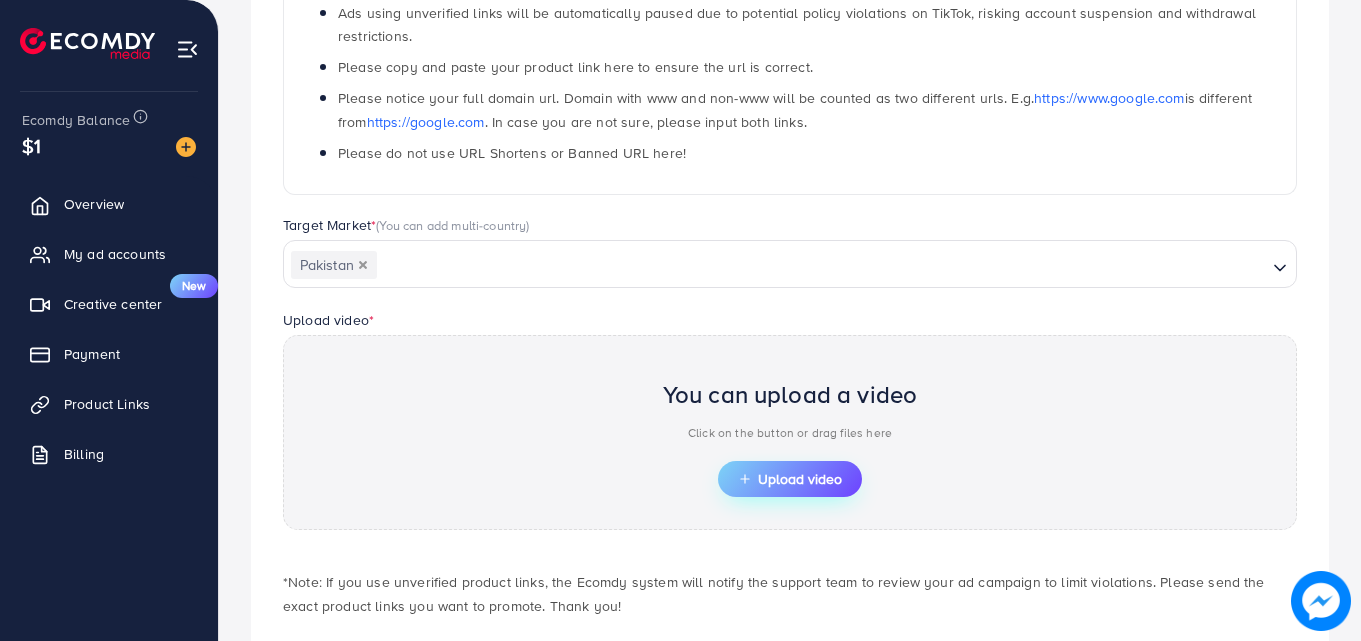 click on "Upload video" at bounding box center (790, 479) 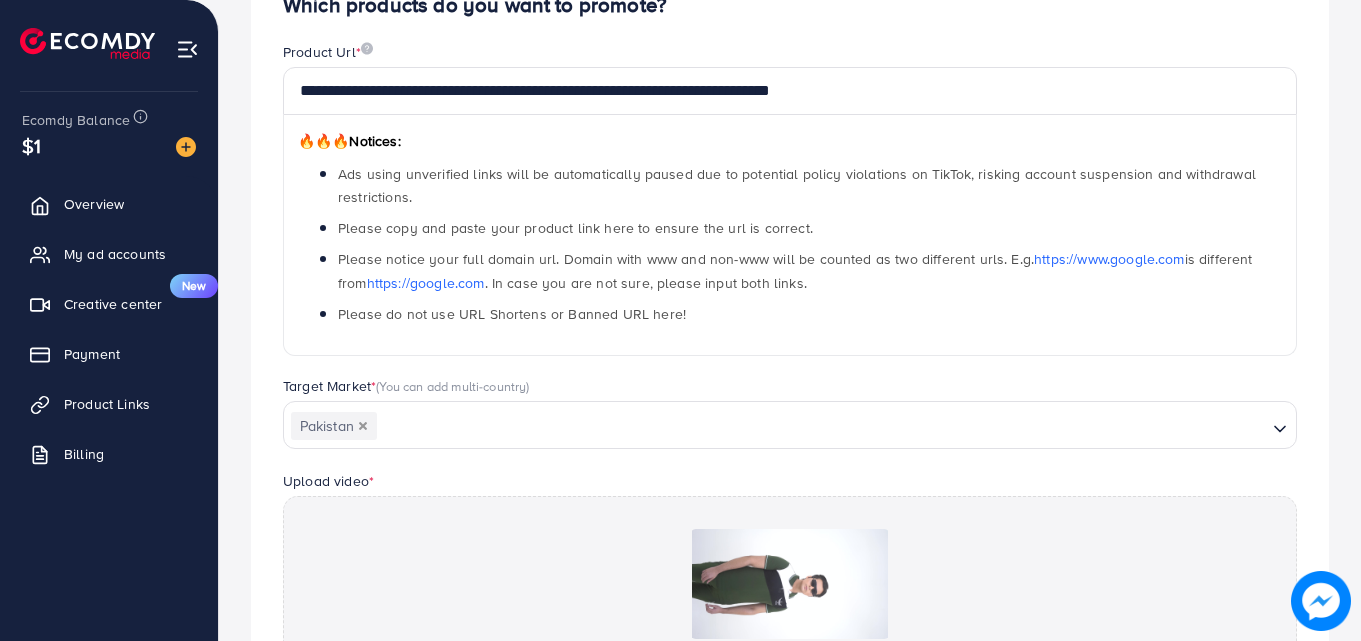 scroll, scrollTop: 521, scrollLeft: 0, axis: vertical 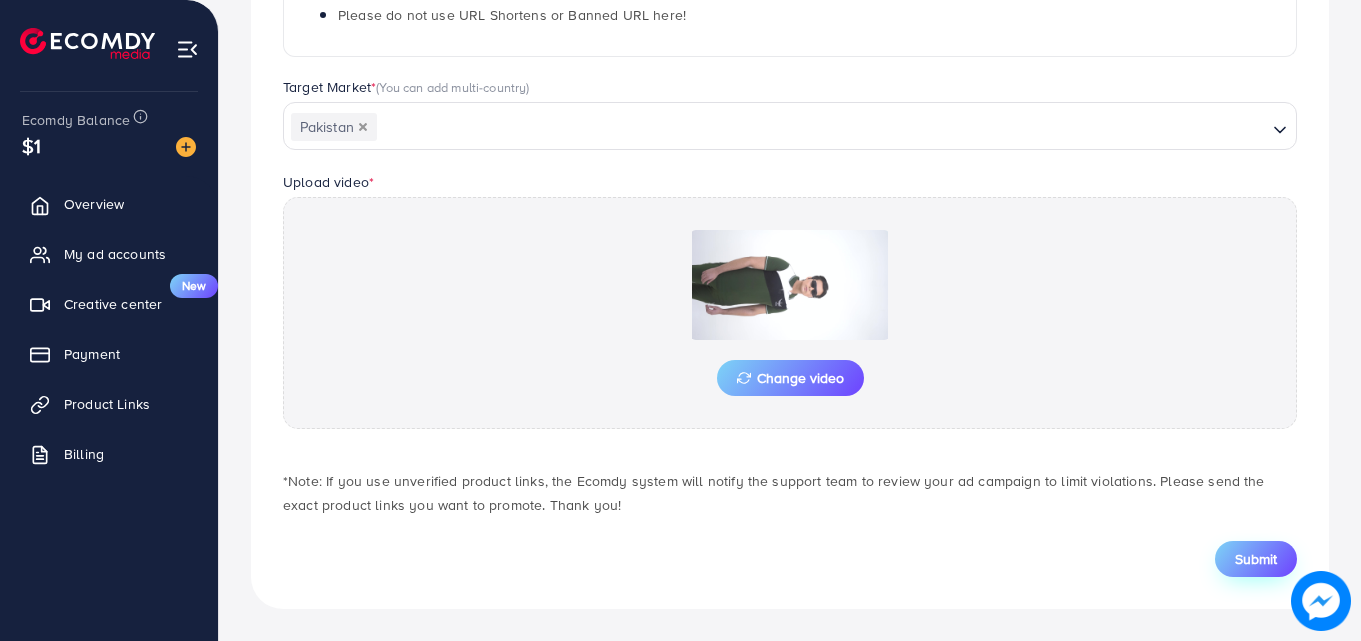 click on "Submit" at bounding box center (1256, 559) 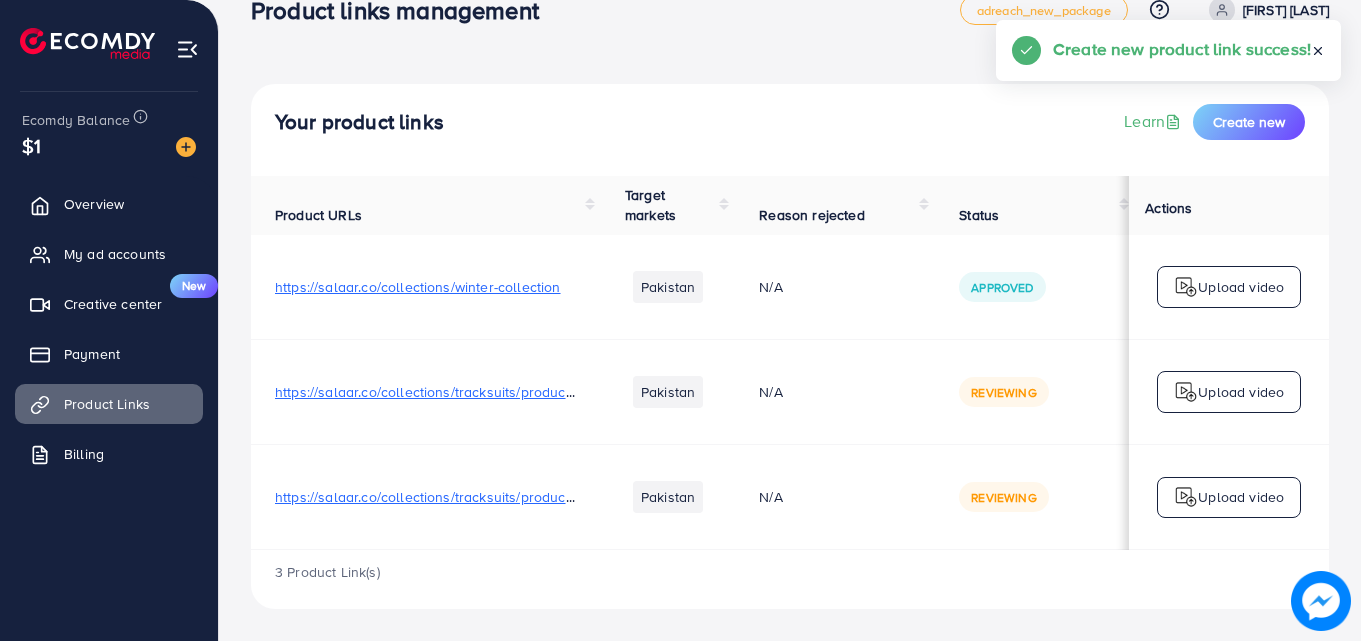 scroll, scrollTop: 0, scrollLeft: 0, axis: both 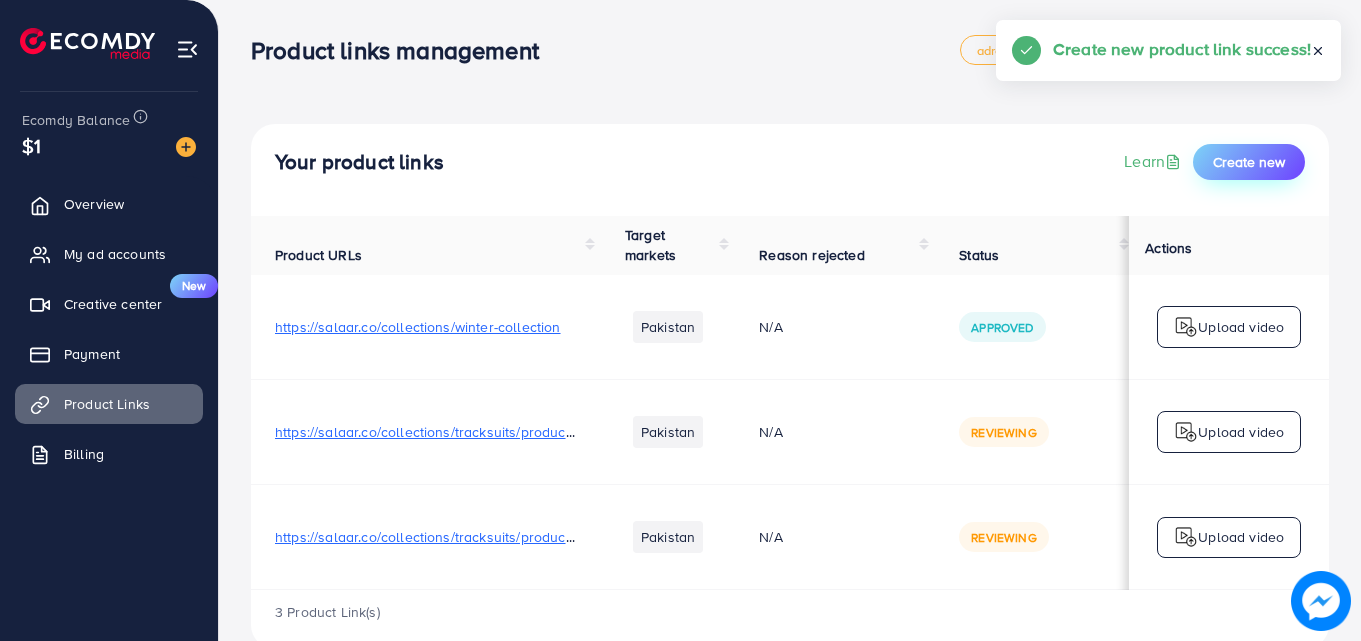 click on "Create new" at bounding box center [1249, 162] 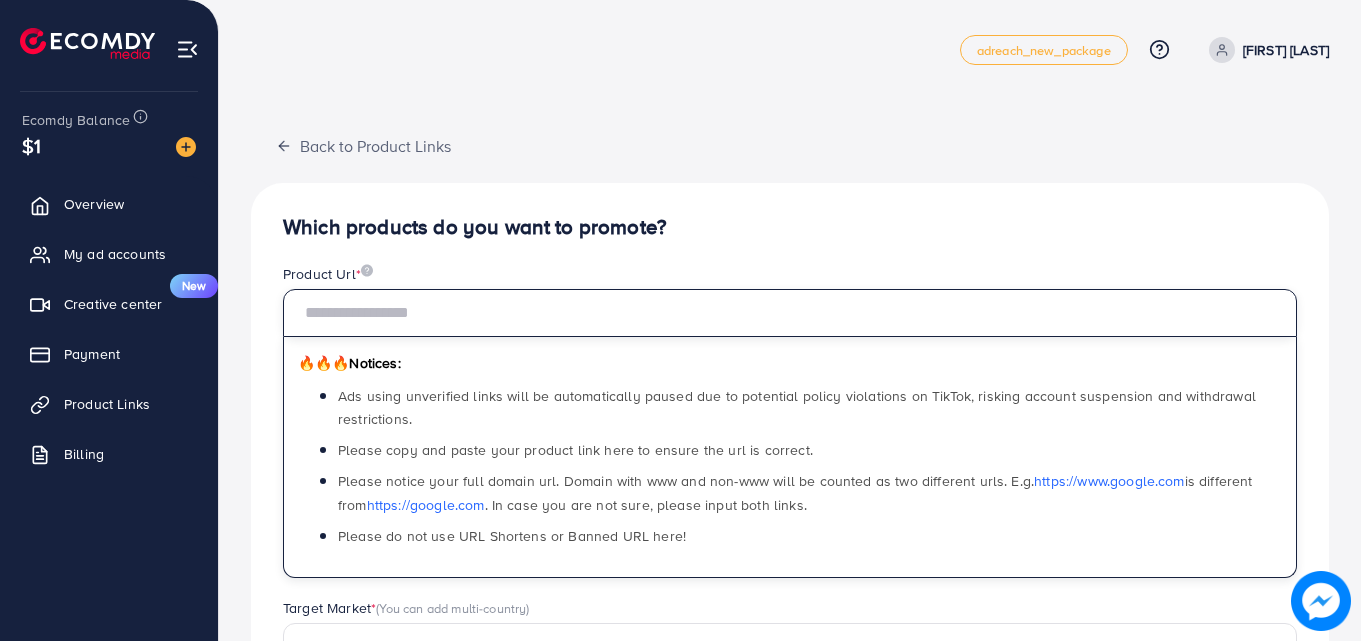 click at bounding box center [790, 313] 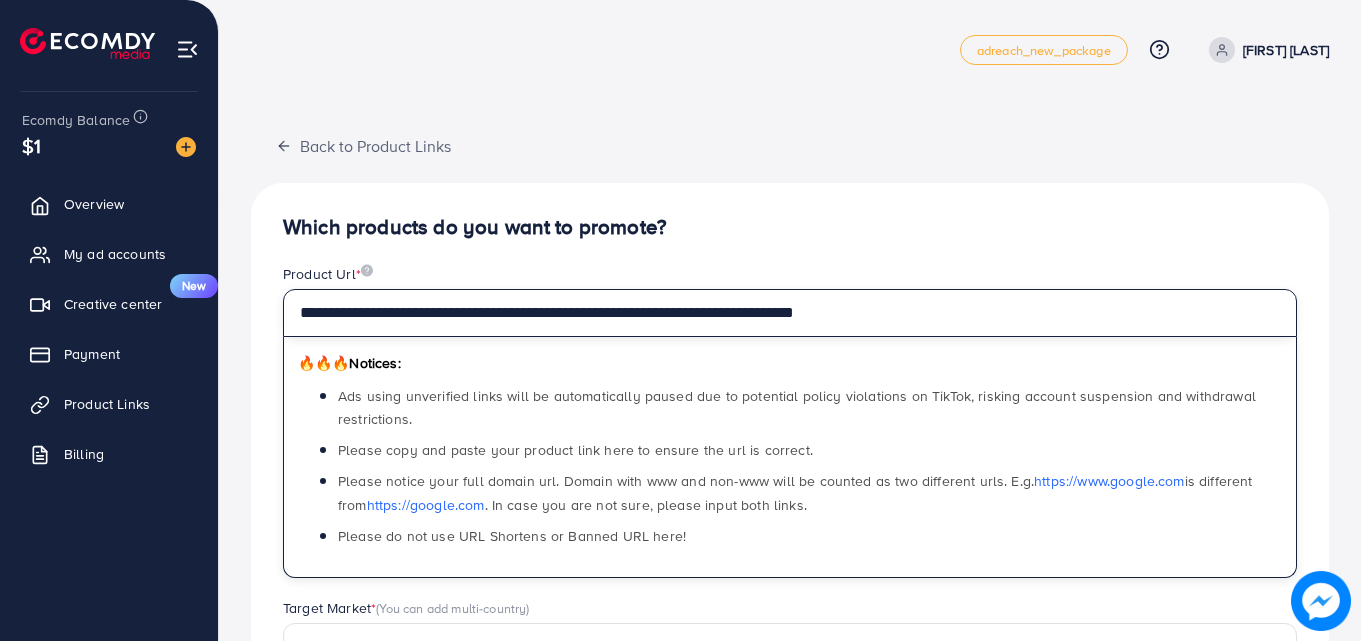 type on "**********" 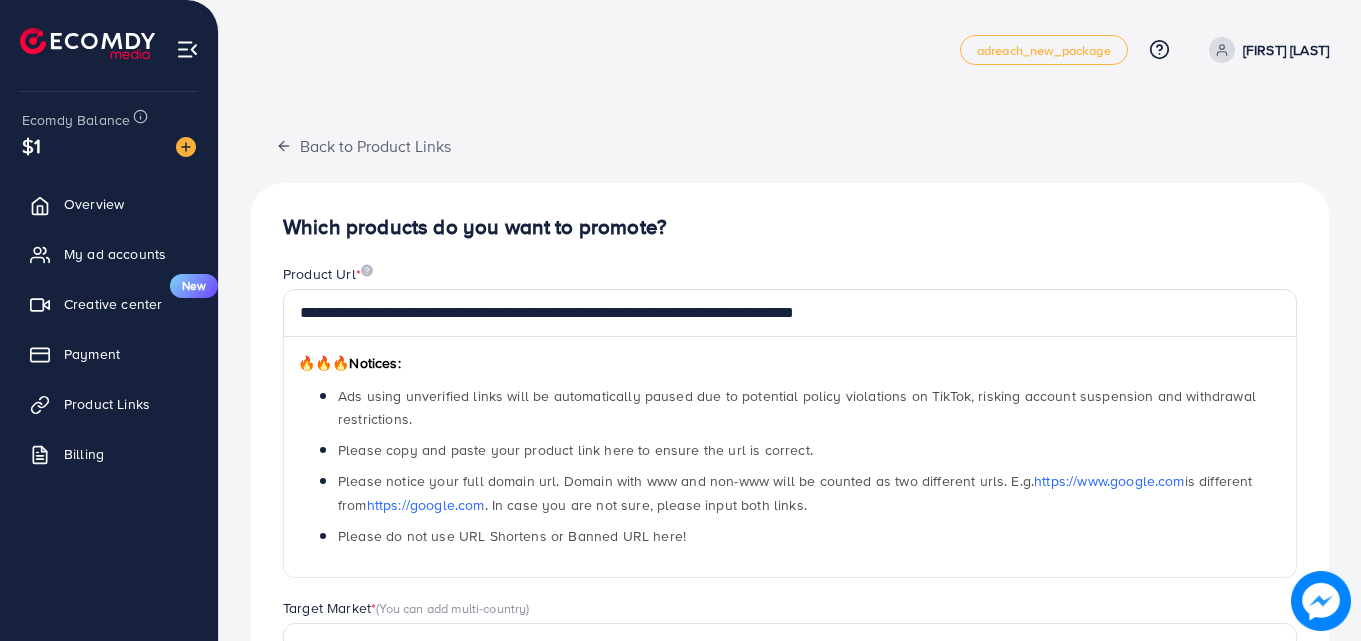 click on "**********" at bounding box center [790, 638] 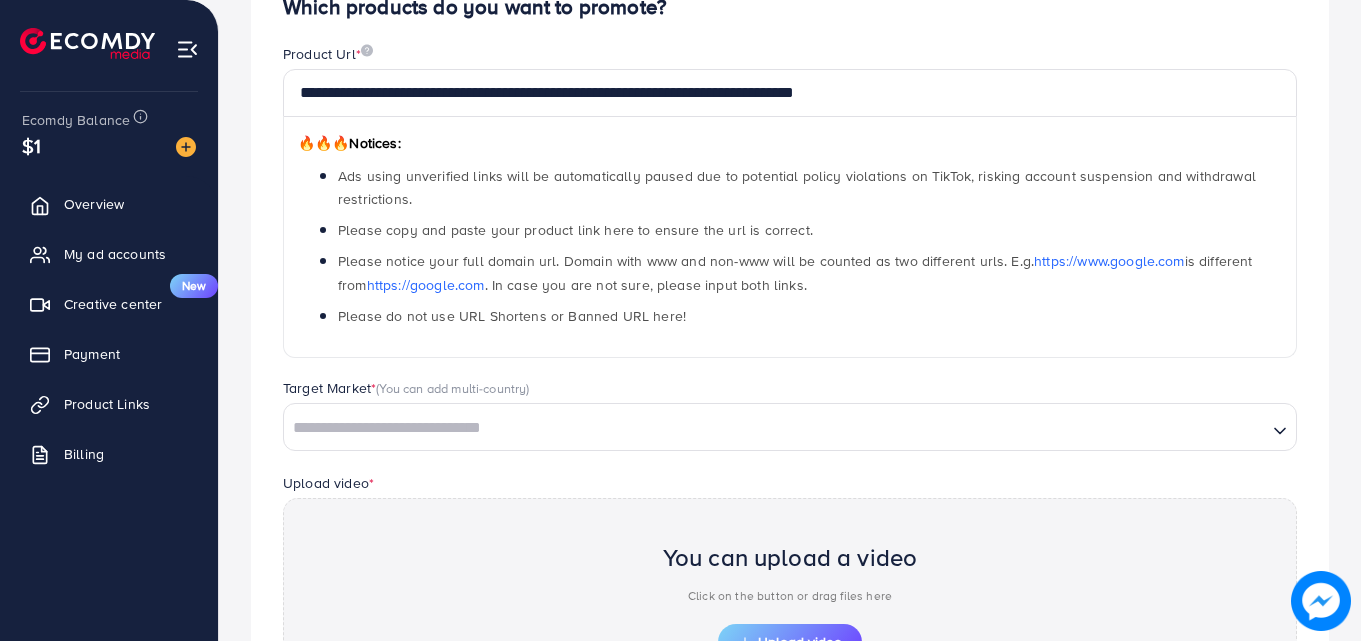 scroll, scrollTop: 221, scrollLeft: 0, axis: vertical 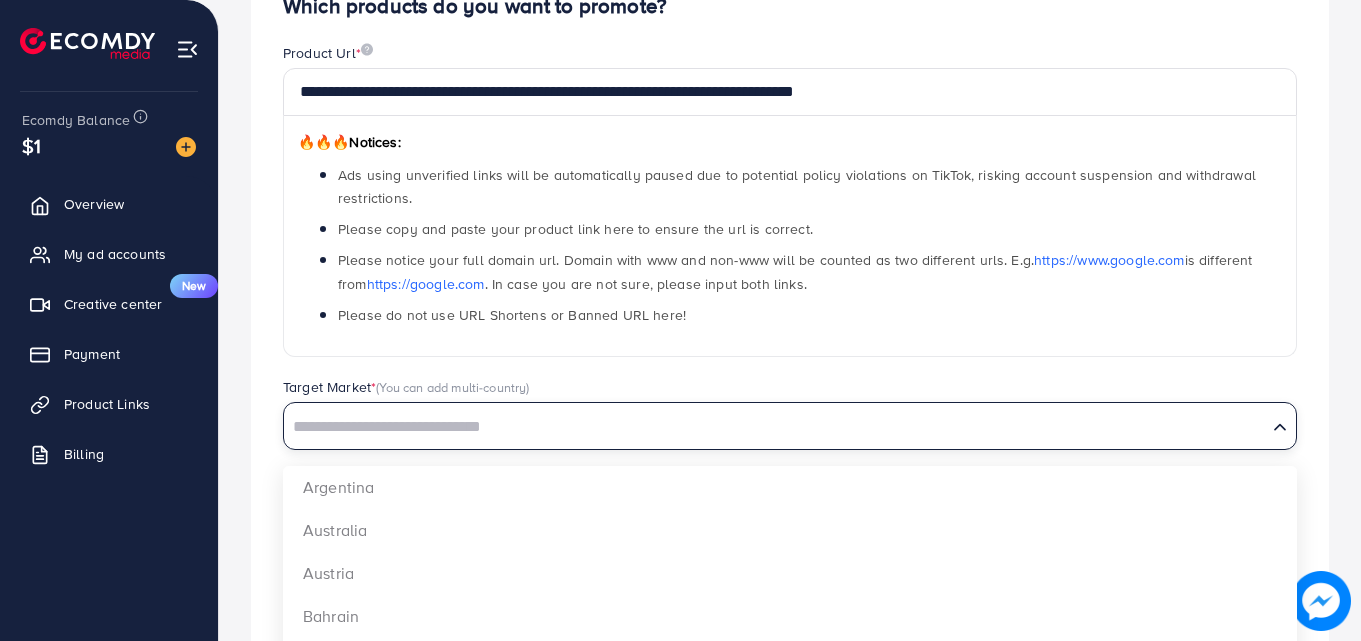 click at bounding box center (775, 427) 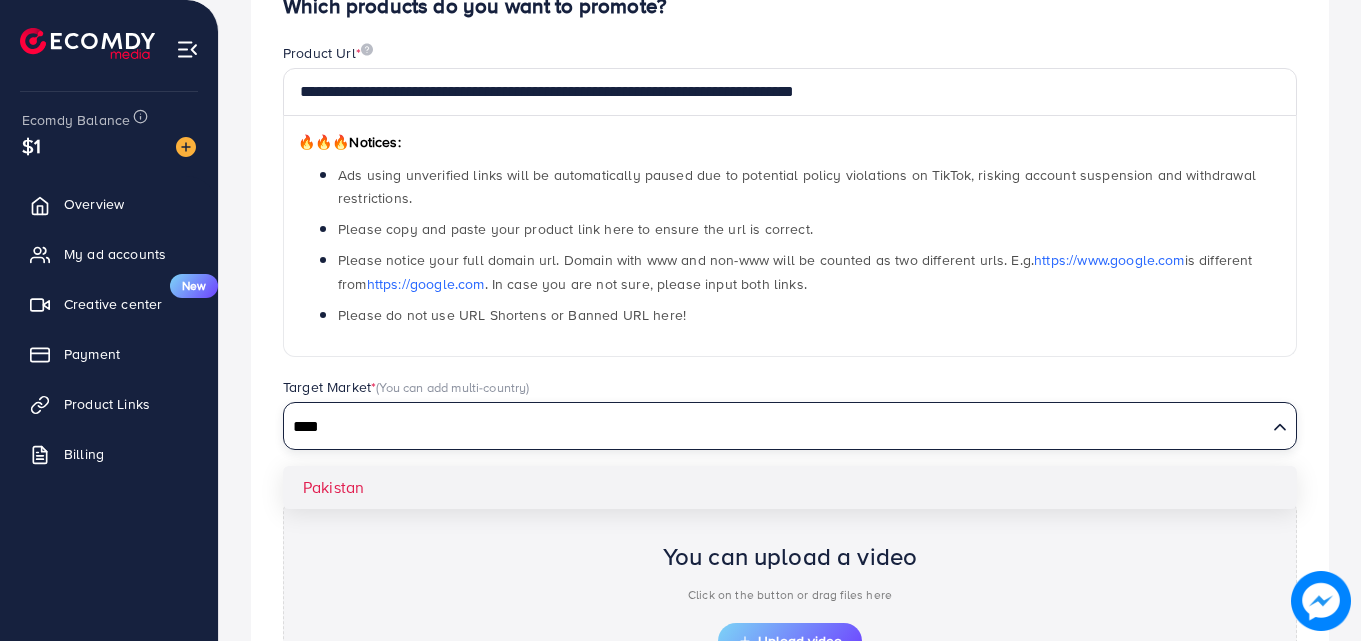 type on "****" 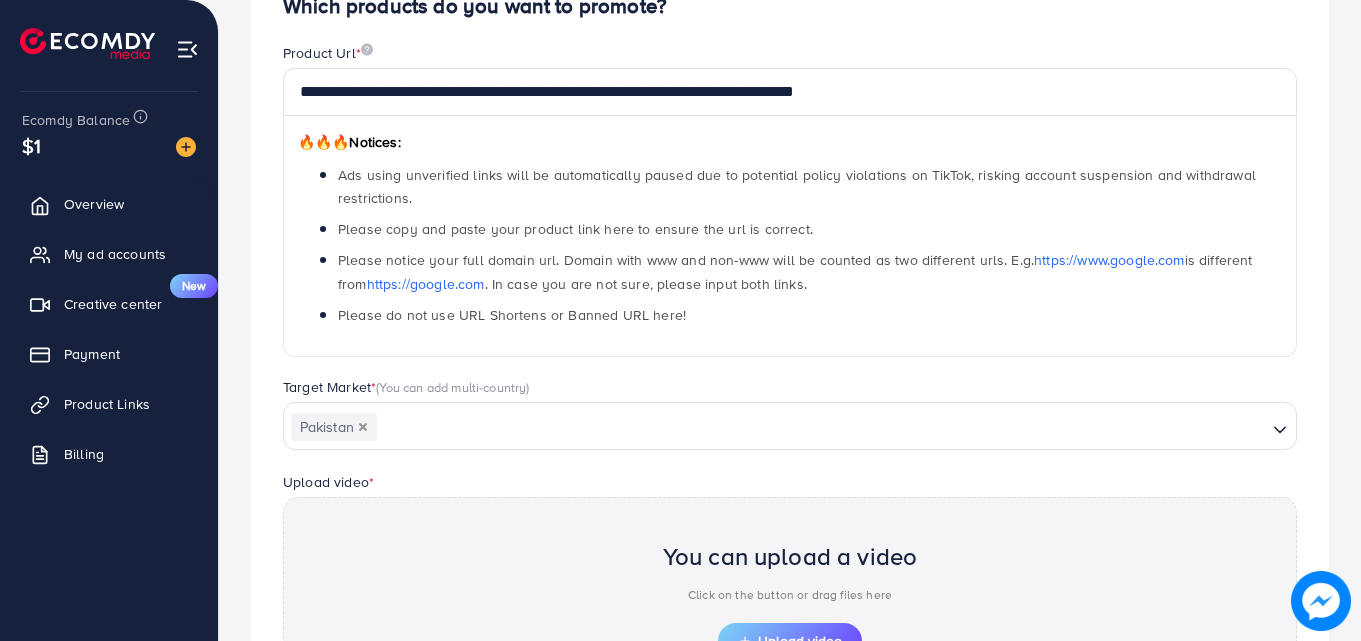 click on "**********" at bounding box center [790, 417] 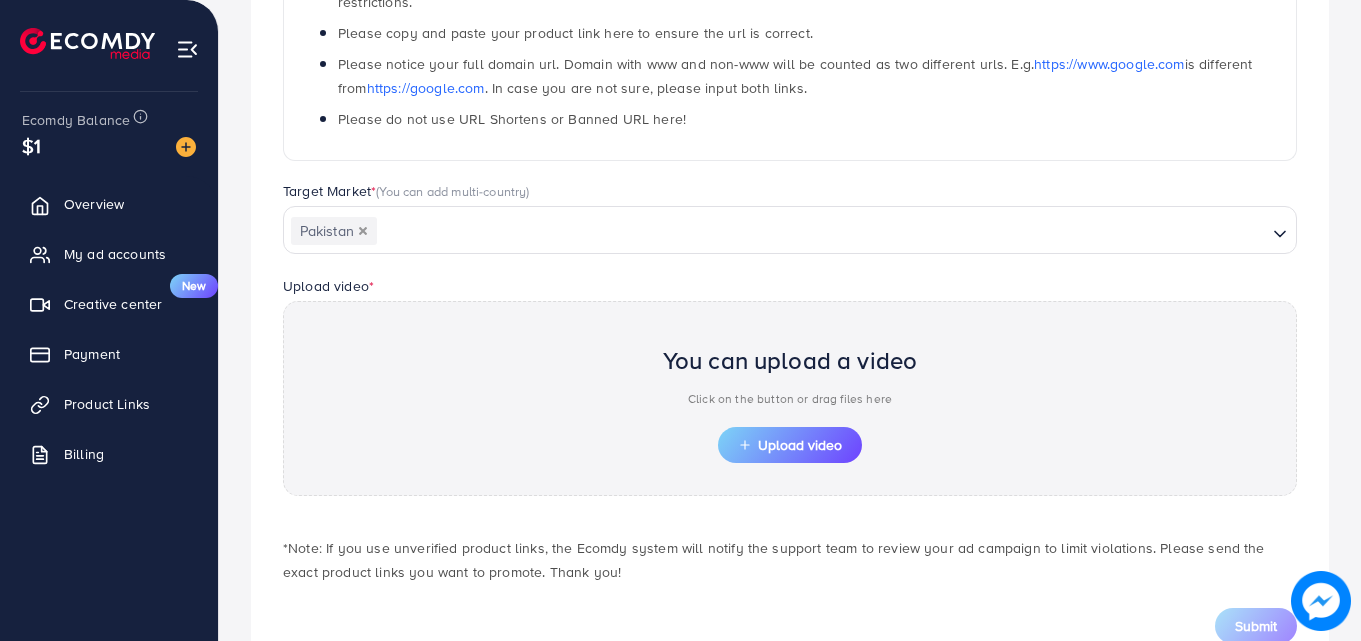 scroll, scrollTop: 461, scrollLeft: 0, axis: vertical 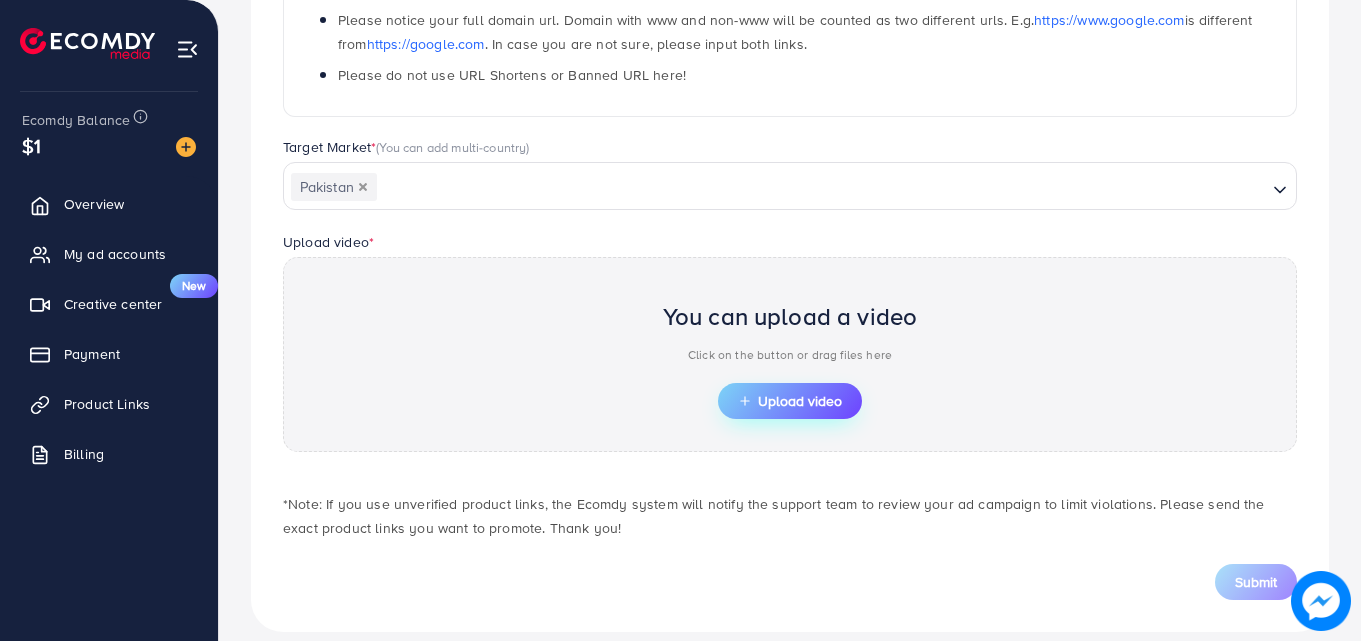 click on "Upload video" at bounding box center [790, 401] 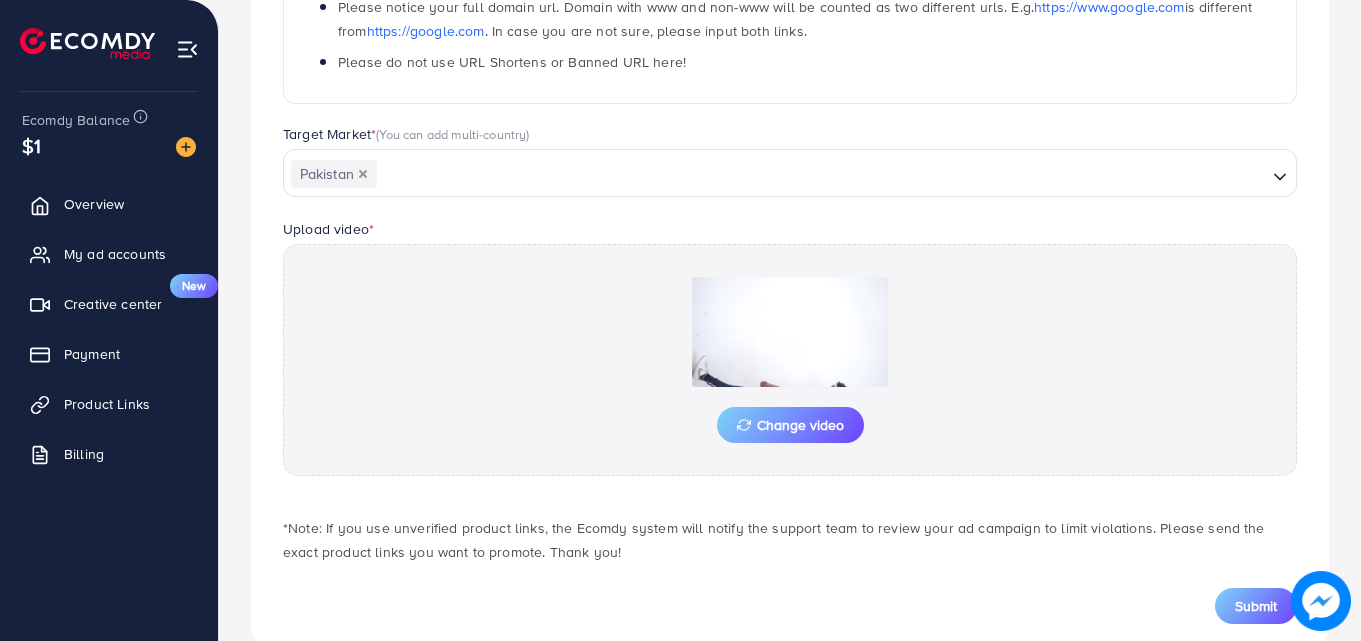 scroll, scrollTop: 521, scrollLeft: 0, axis: vertical 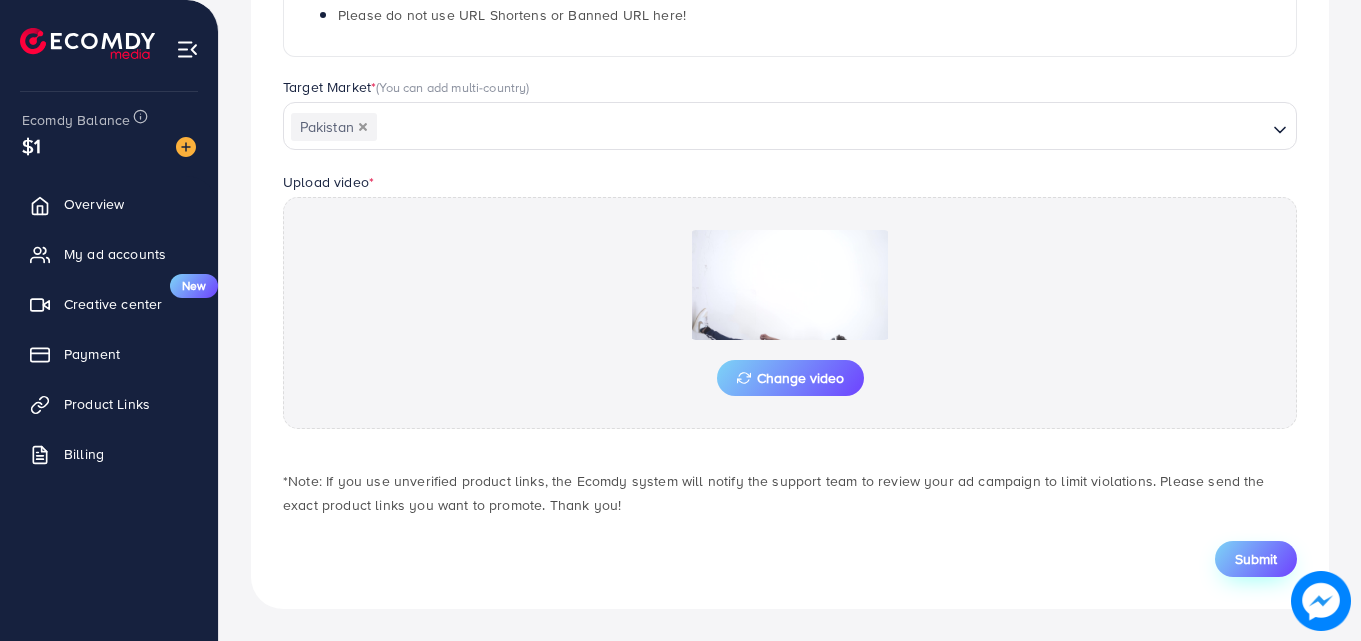 click on "Submit" at bounding box center [1256, 559] 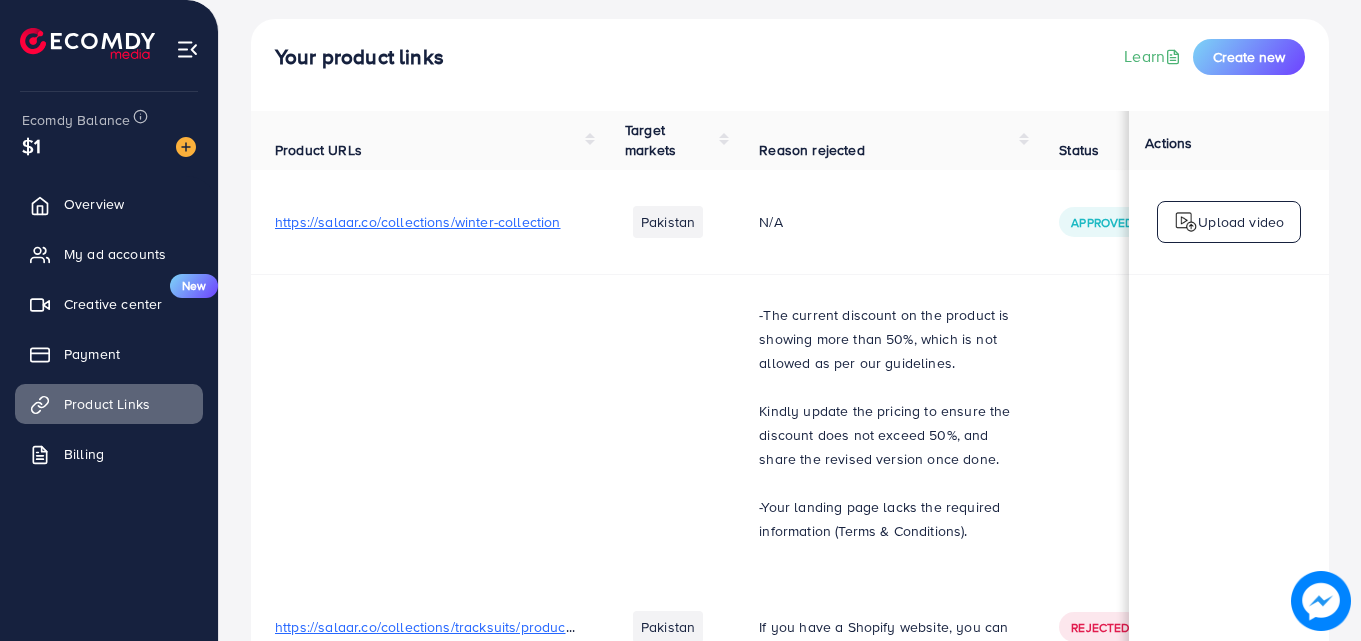 scroll, scrollTop: 120, scrollLeft: 0, axis: vertical 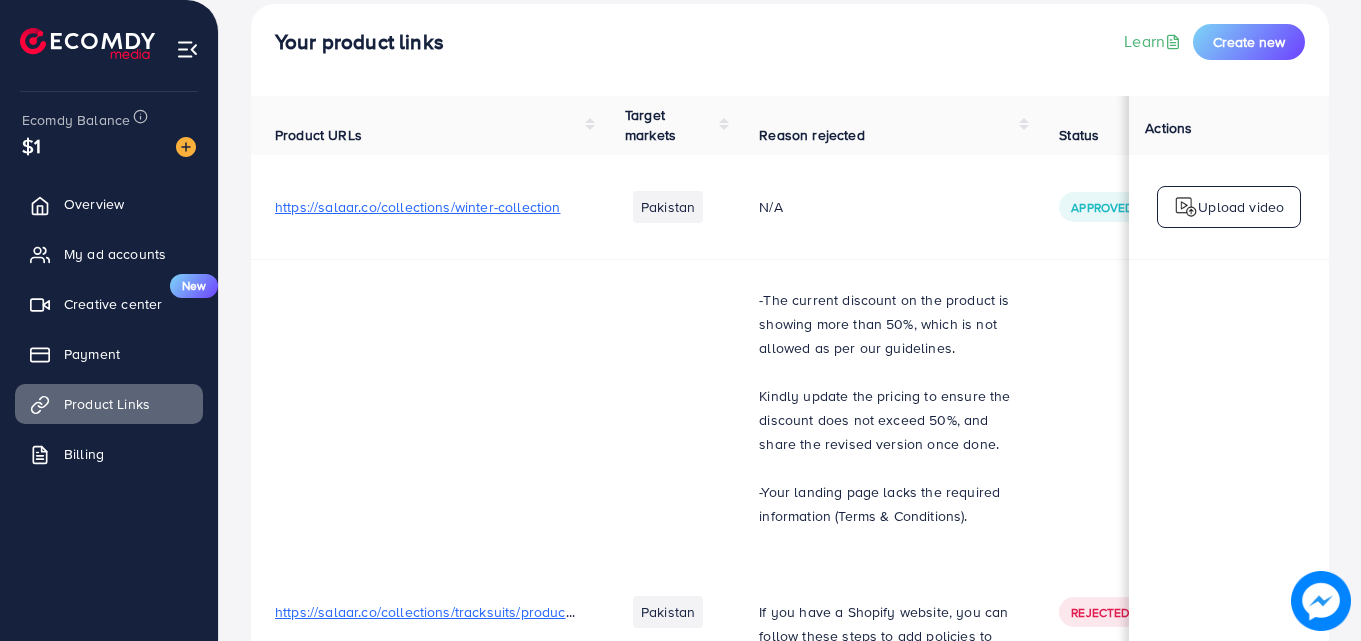 click on "-The current discount on the product is showing more than 50%, which is not allowed as per our guidelines." at bounding box center [885, 324] 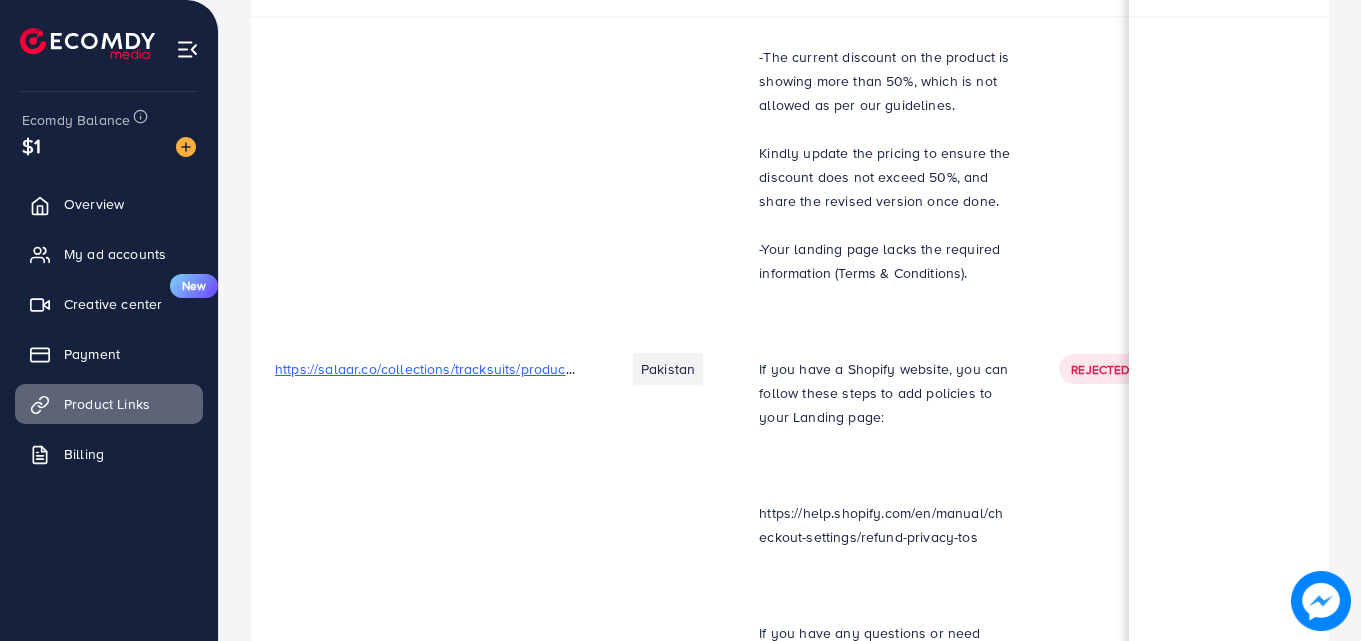 scroll, scrollTop: 0, scrollLeft: 0, axis: both 